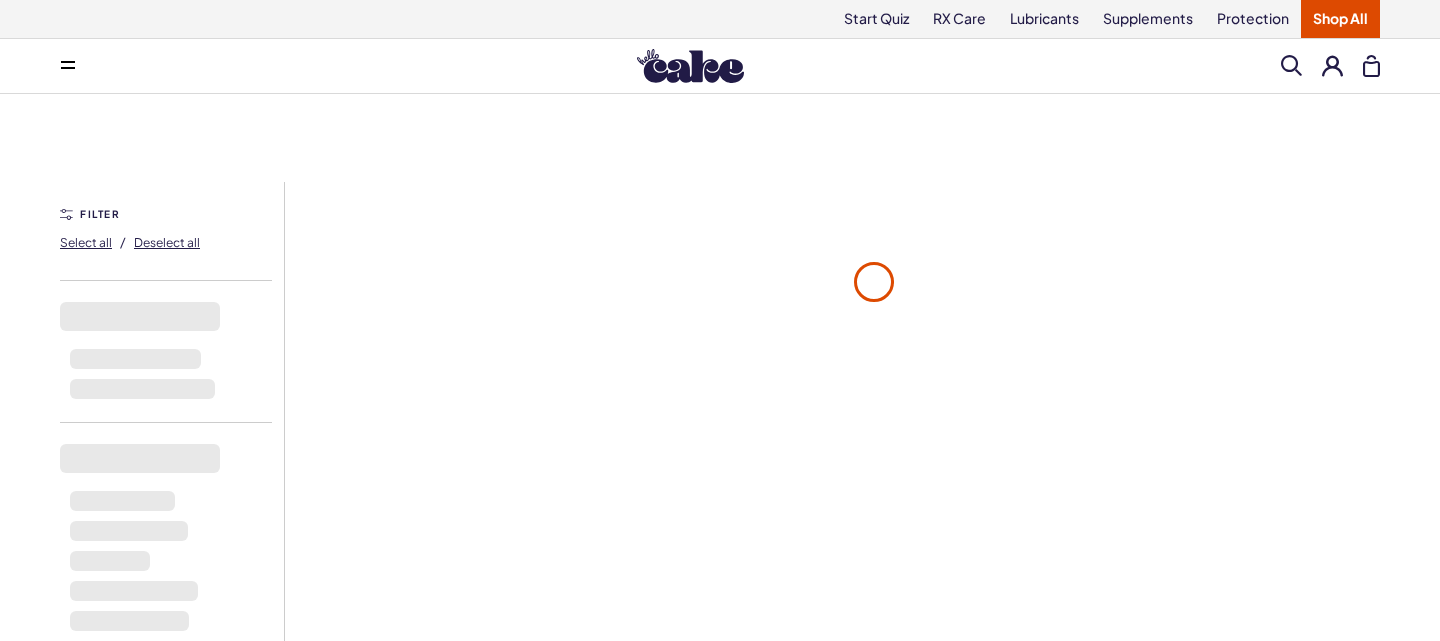scroll, scrollTop: 0, scrollLeft: 0, axis: both 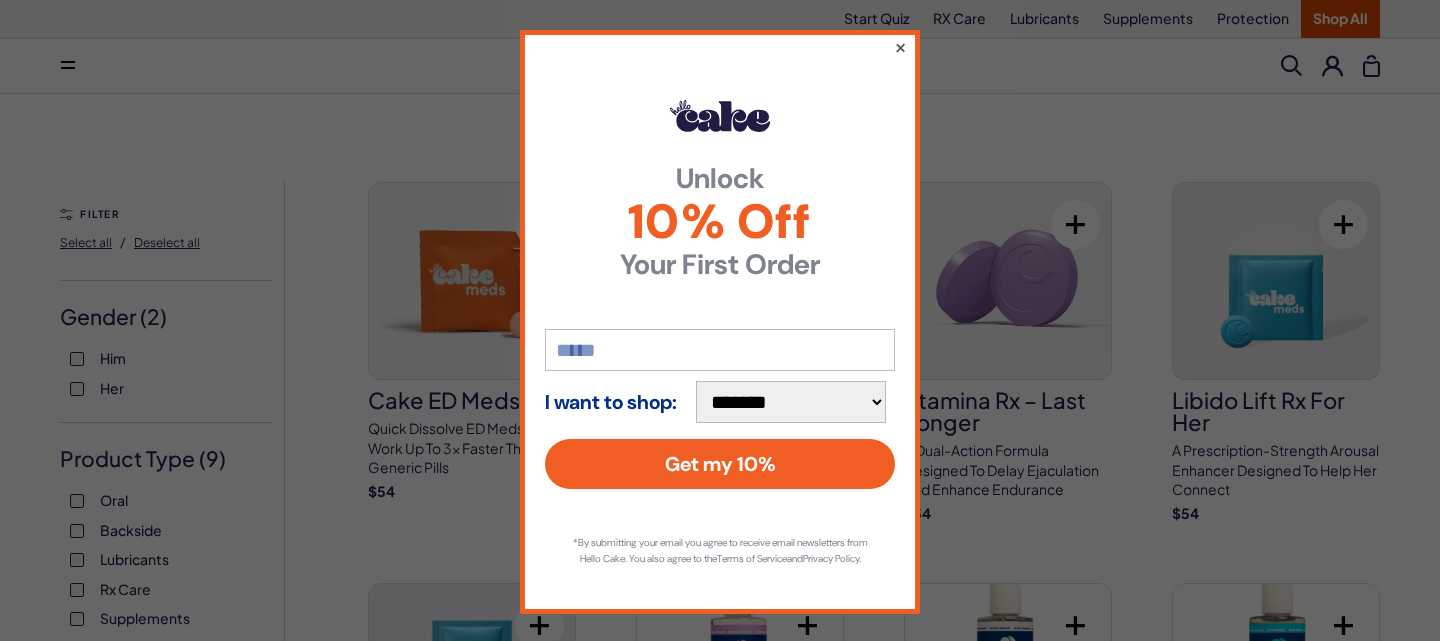 click on "×" at bounding box center [900, 47] 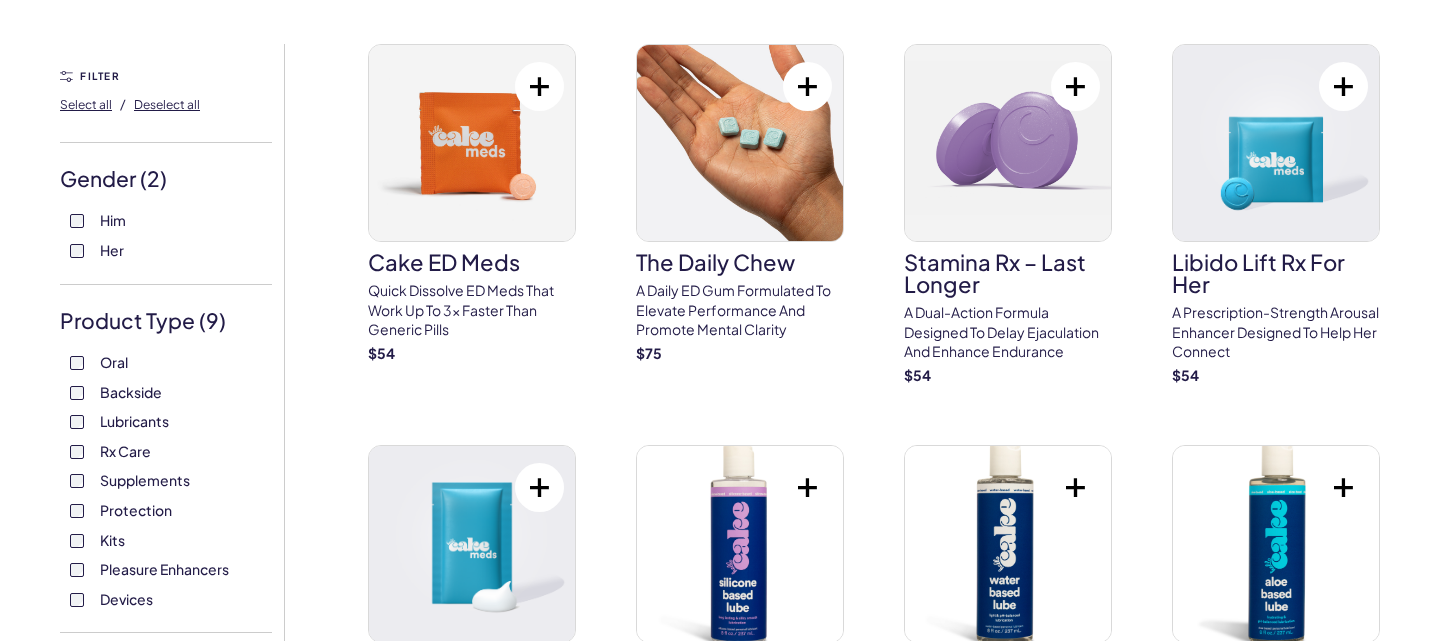 scroll, scrollTop: 139, scrollLeft: 0, axis: vertical 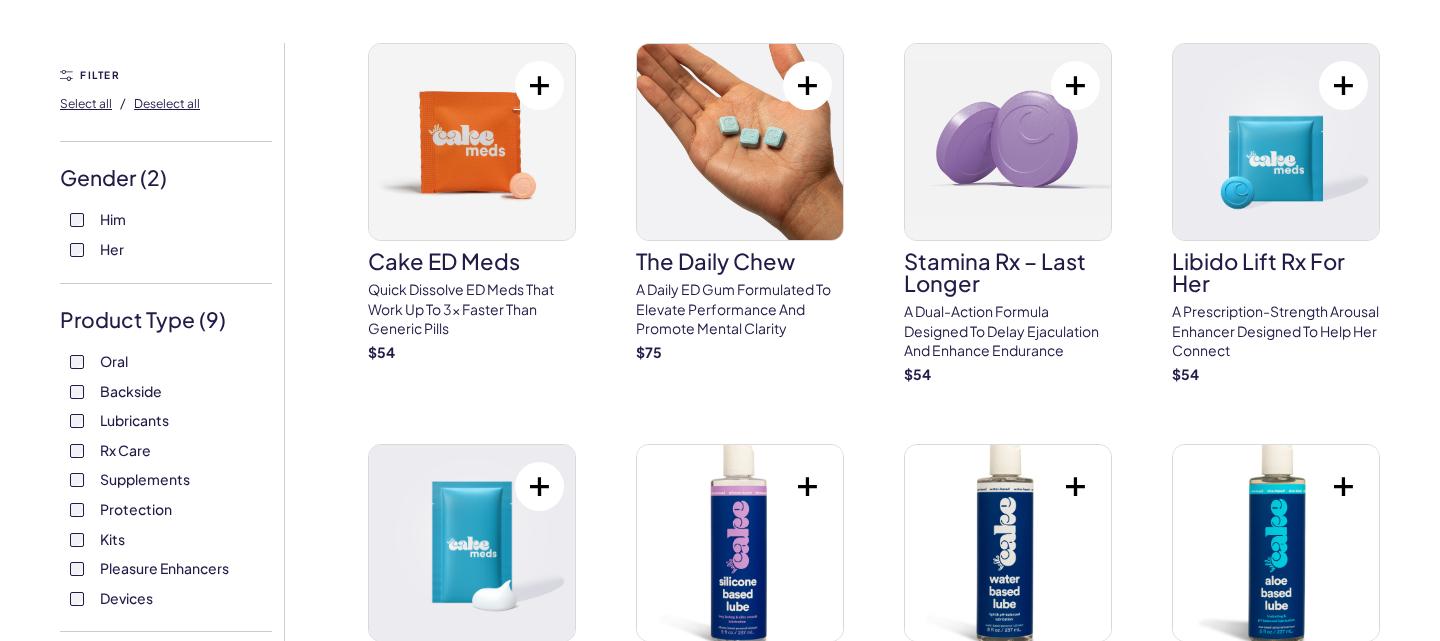 click on "79 results Filter Him Her Oral Backside Lubricants Rx Care Supplements Protection Kits Pleasure Enhancers Devices Water-Based Silicone-Based Aloe-Based Hybrid Sildenafil Tadalafil FILTER Select all / Deselect all Gender   ( 2 ) Him Her Product Type   ( 9 ) Oral Backside Lubricants Rx Care Supplements Protection Kits Pleasure Enhancers Devices Lubricants   ( 4 ) Water-Based Silicone-Based Aloe-Based Hybrid Rx Care   ( 2 ) Sildenafil Tadalafil View 79 items Cake ED Meds Quick dissolve ED Meds that work up to 3x faster than generic pills $ 54 The Daily Chew A Daily ED Gum Formulated To Elevate Performance And Promote Mental Clarity $ 75 Stamina Rx – Last Longer  A dual-action formula designed to delay ejaculation and enhance endurance $ 54 Libido Lift Rx For Her A prescription-strength arousal enhancer designed to help her connect $ 54 O-Cream Rx for Her A topical prescription formulated to enhance arousal and sensitivity $ 54 Silicone-Based Lube – 8 oz $ 22 Water-Based Lube – 8 oz $ 15 $ 20 $ 20 $ 20 $ 20" at bounding box center (720, 3963) 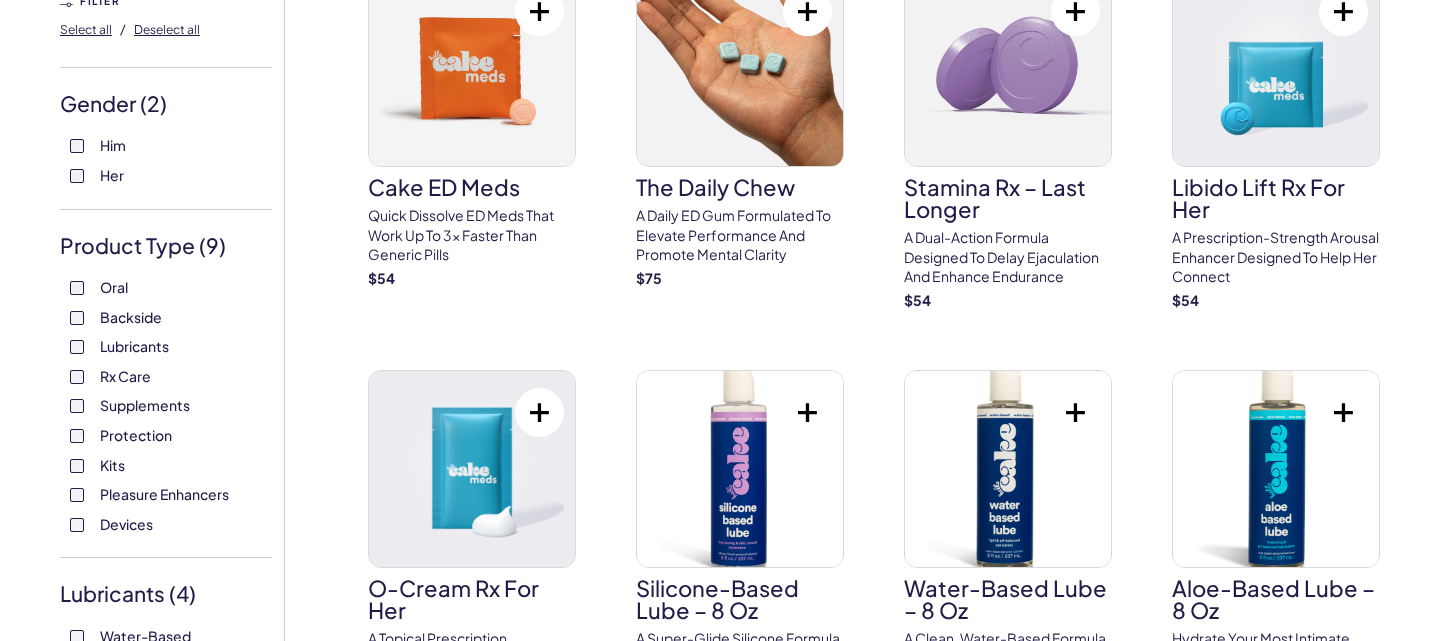 scroll, scrollTop: 208, scrollLeft: 0, axis: vertical 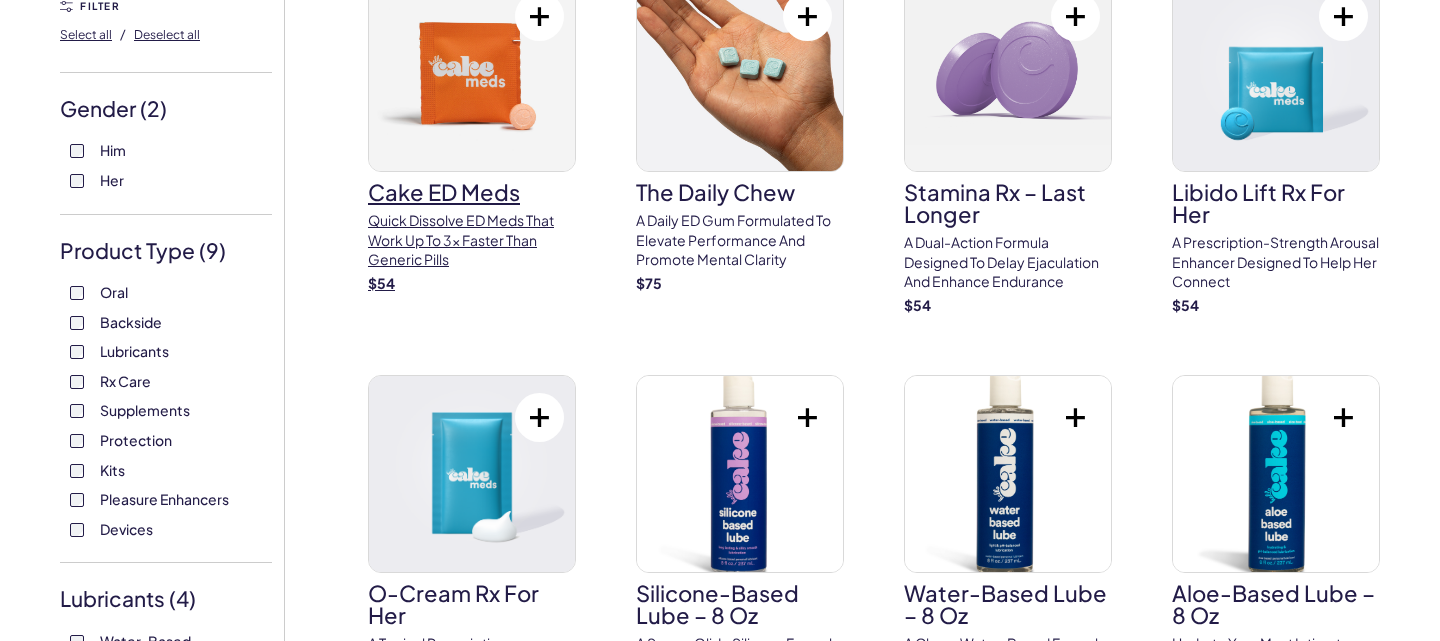 click at bounding box center [472, 73] 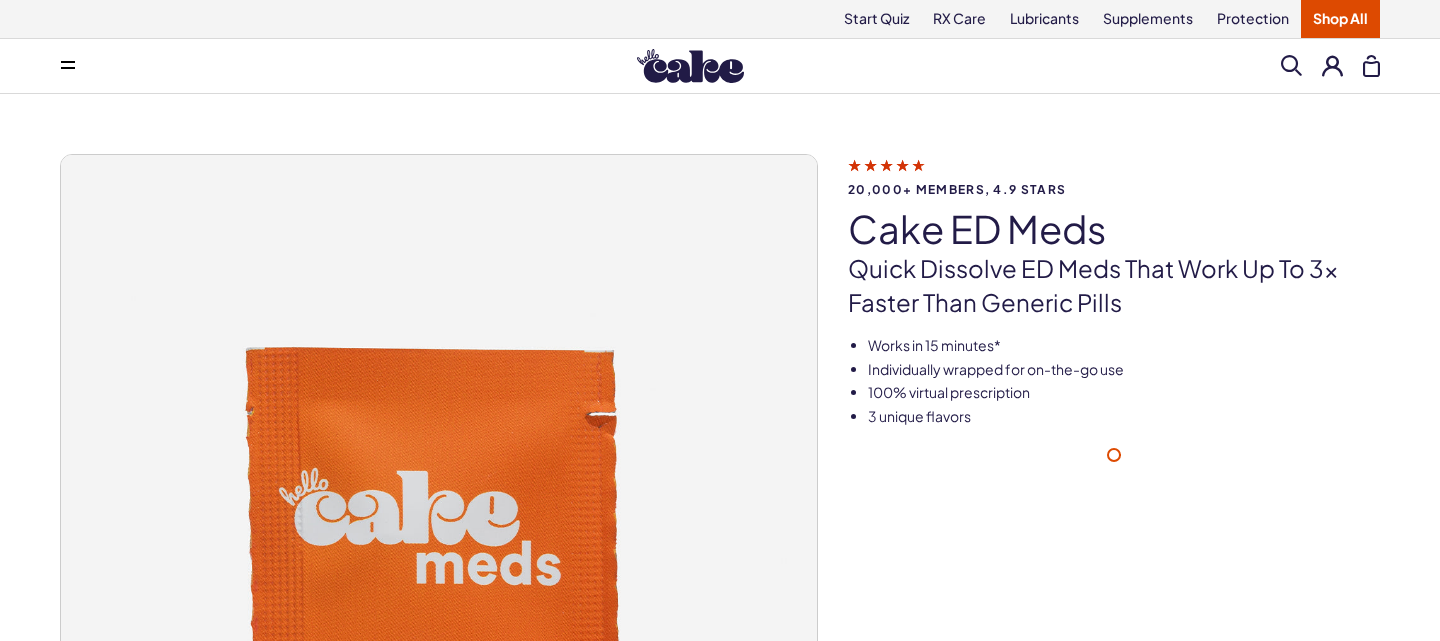 scroll, scrollTop: 0, scrollLeft: 0, axis: both 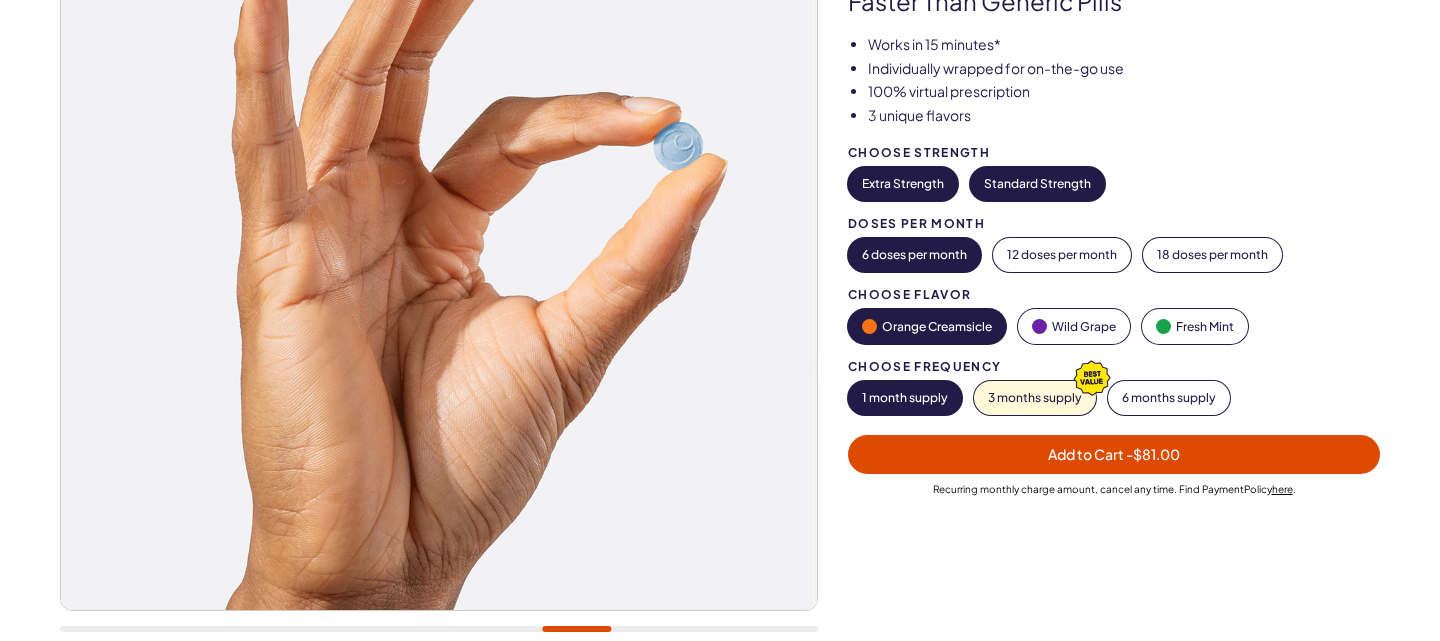 click on "Standard Strength" at bounding box center [1037, 184] 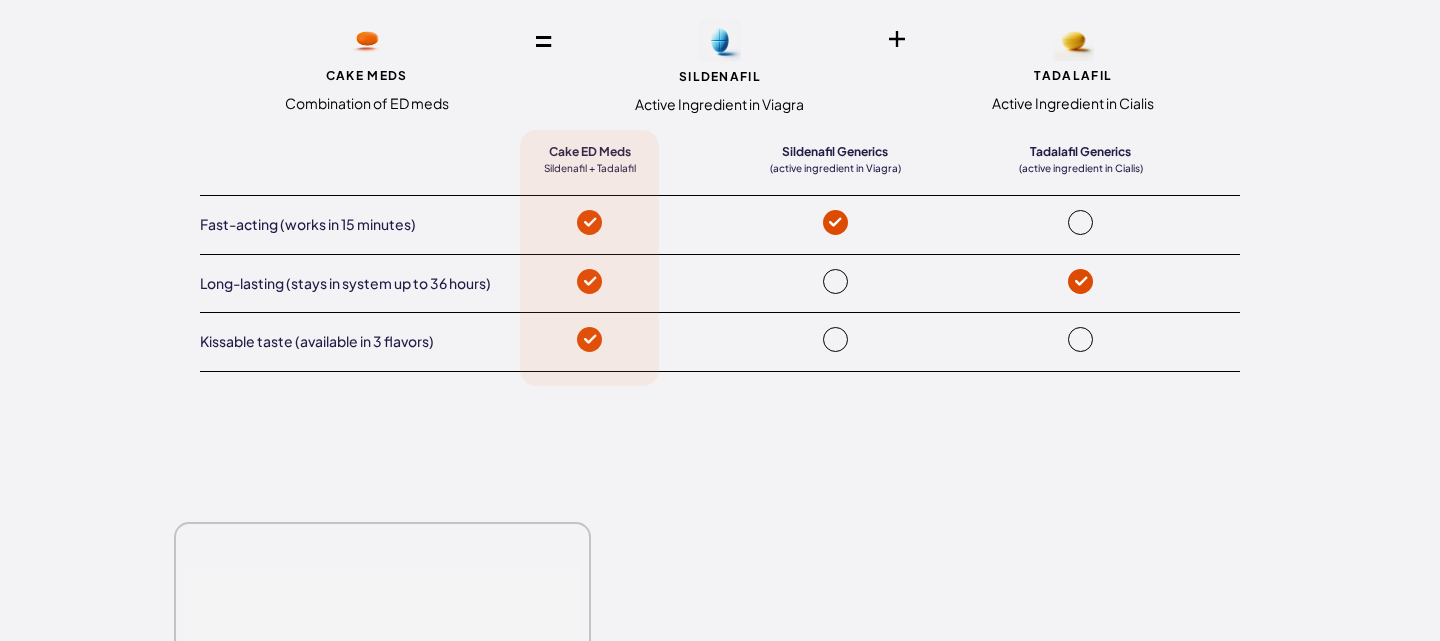 scroll, scrollTop: 4174, scrollLeft: 0, axis: vertical 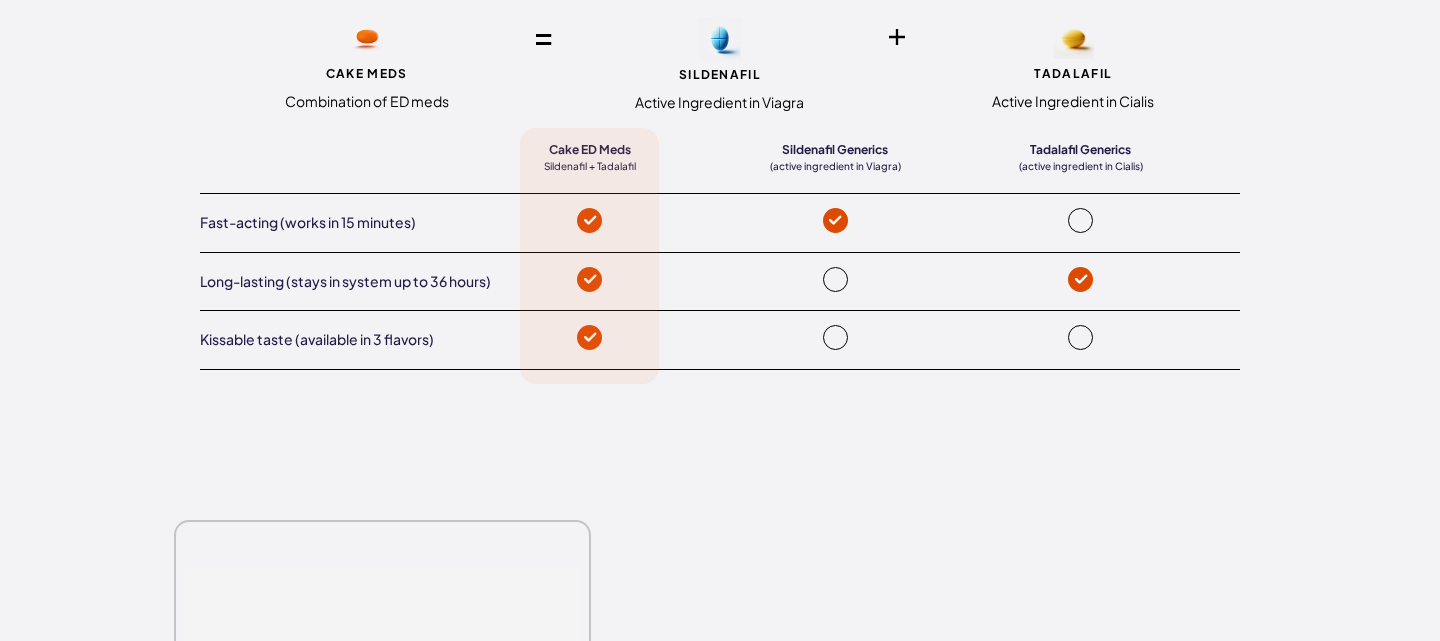 click on "The Details
CAKE MEDS
Combination of ED meds
Sildenafil
Active Ingredient in Viagra
Tadalafil
Active Ingredient in Cialis
Cake ED Meds
Sildenafil + Tadalafil
Sildenafil Generics
(active ingredient in Viagra)
Tadalafil Generics" at bounding box center (720, 147) 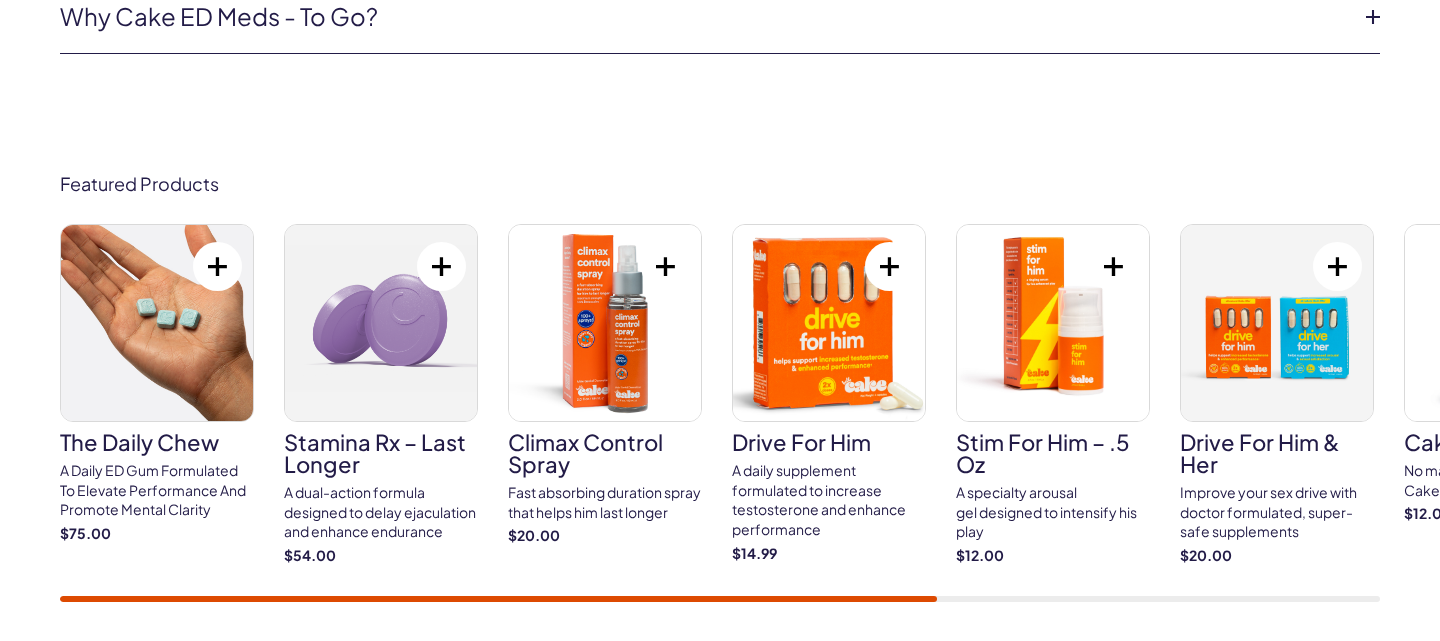 scroll, scrollTop: 9324, scrollLeft: 0, axis: vertical 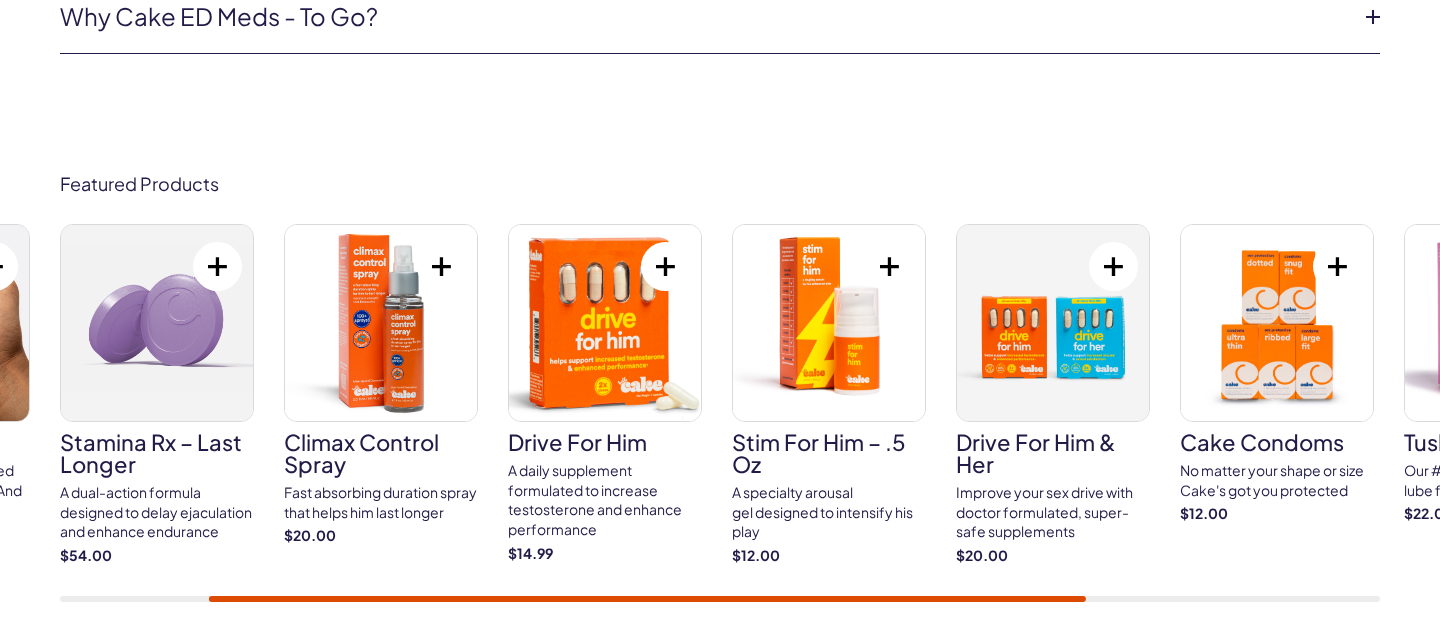 click at bounding box center [605, 323] 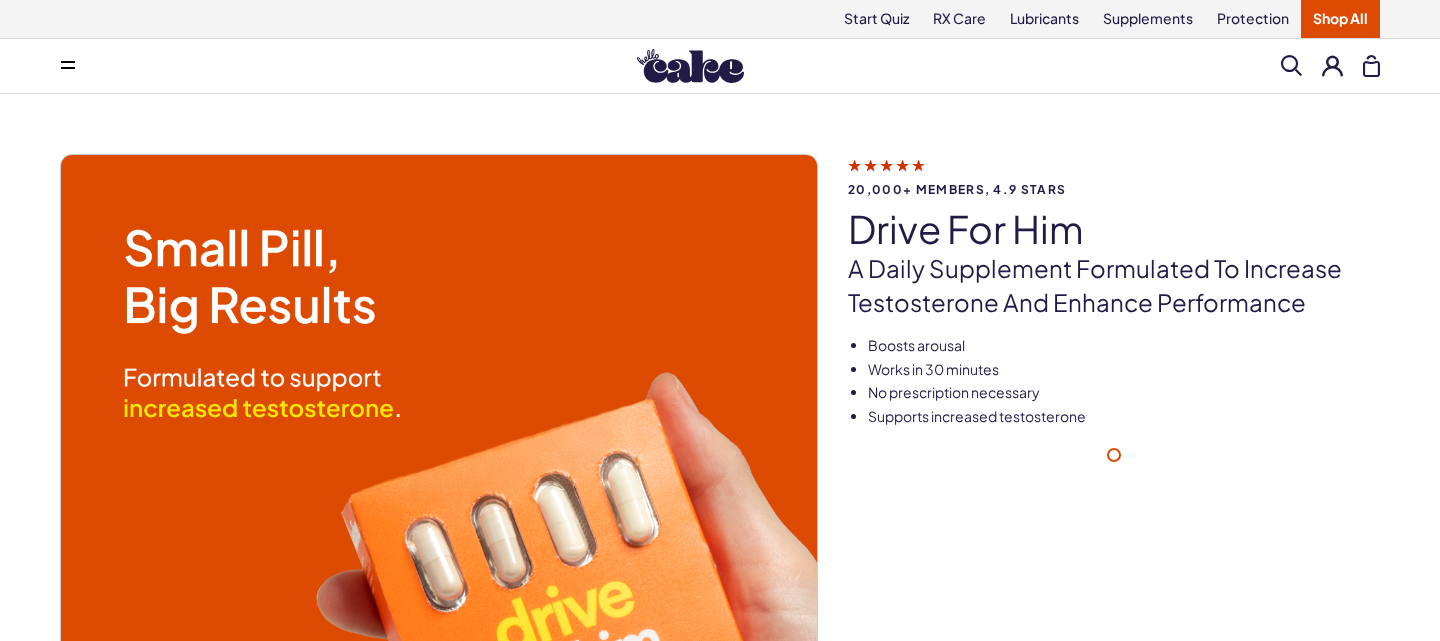 scroll, scrollTop: 0, scrollLeft: 0, axis: both 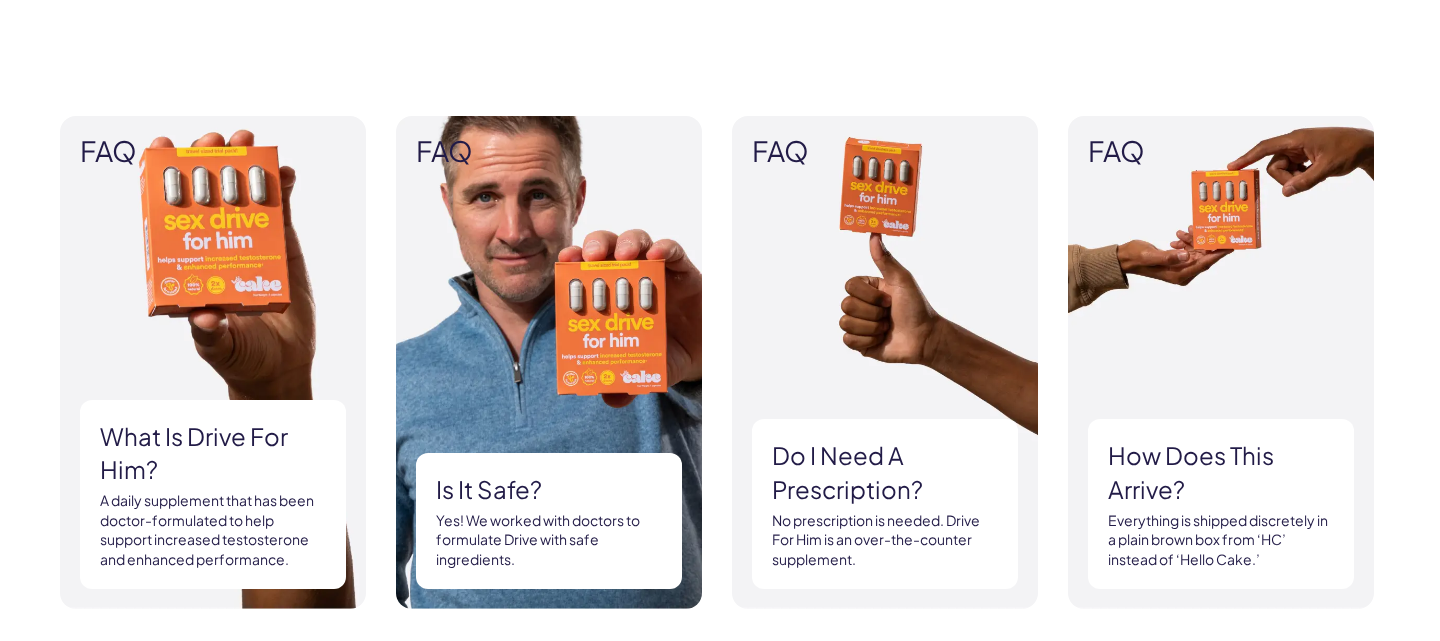 click on "FAQ" at bounding box center (213, 151) 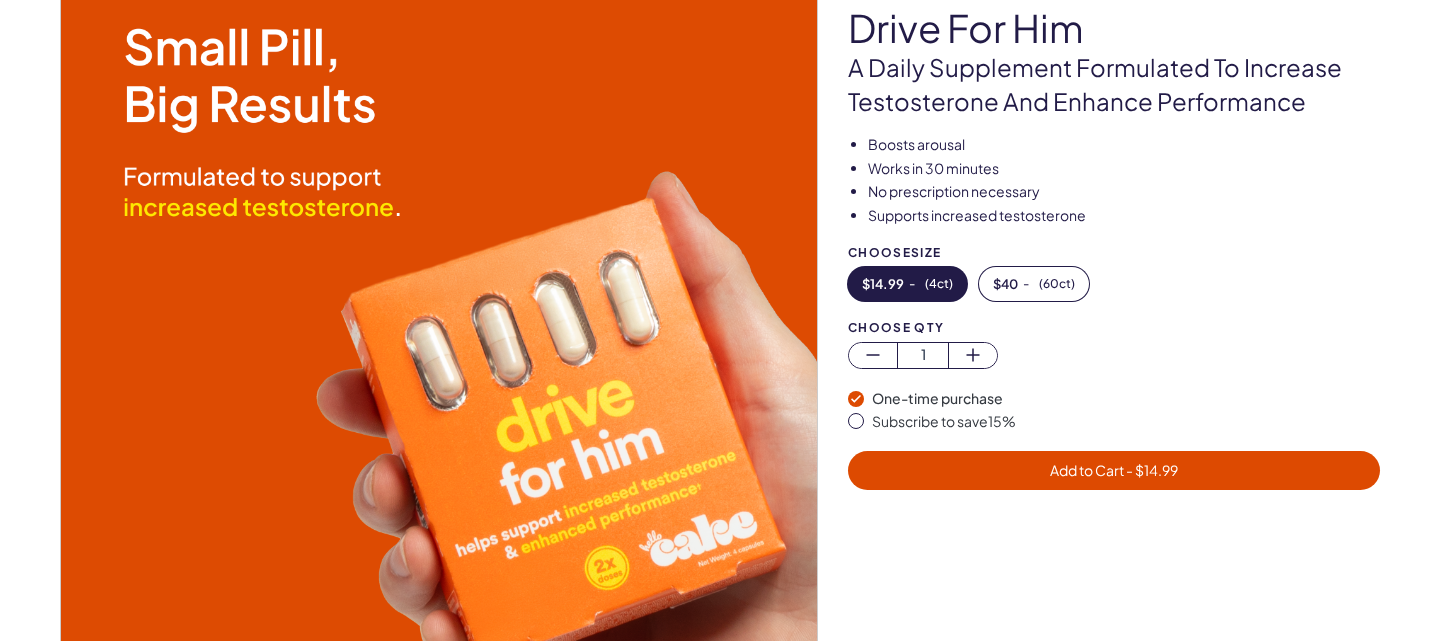scroll, scrollTop: 200, scrollLeft: 0, axis: vertical 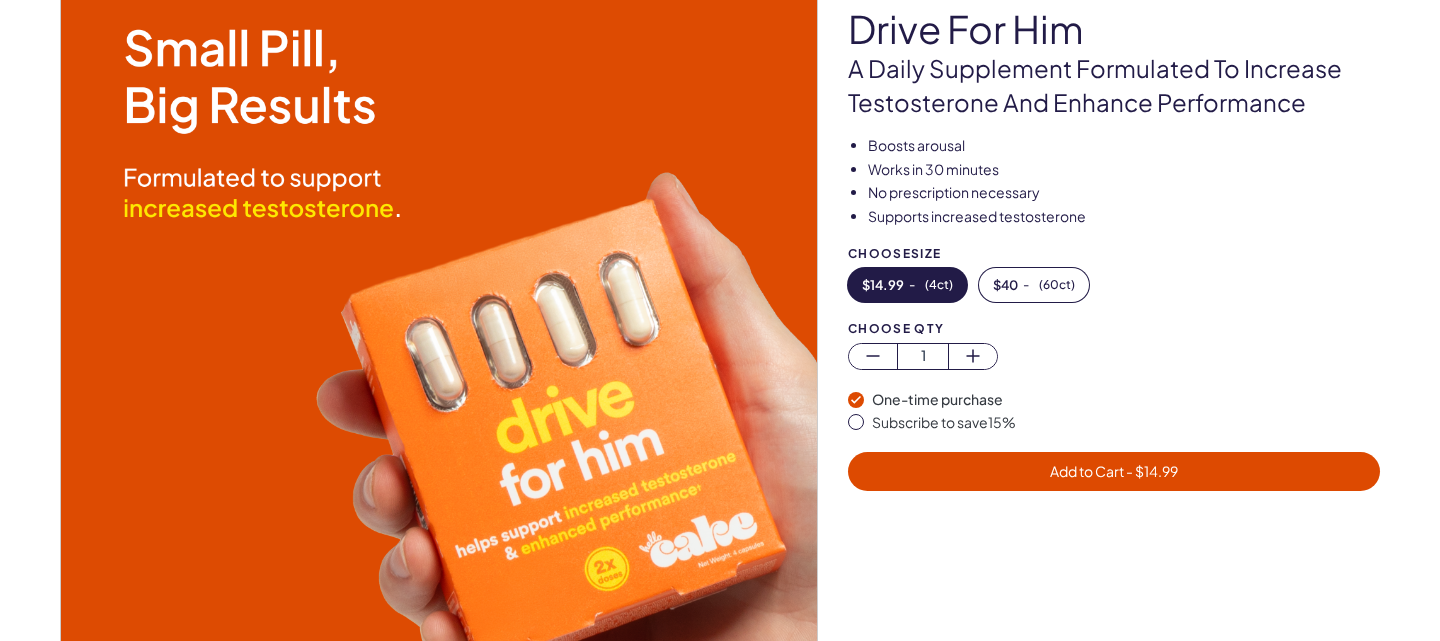 click on "20,000+ members, 4.9 stars
drive for him
A daily supplement formulated to increase testosterone and enhance performance
Boosts arousal
Works in 30 minutes
No prescription necessary
Supports increased testosterone
Choose  Size   $ 14.99  -  ( 4ct )   $ 40  -  ( 60ct ) Choose Qty 1" at bounding box center [720, 354] 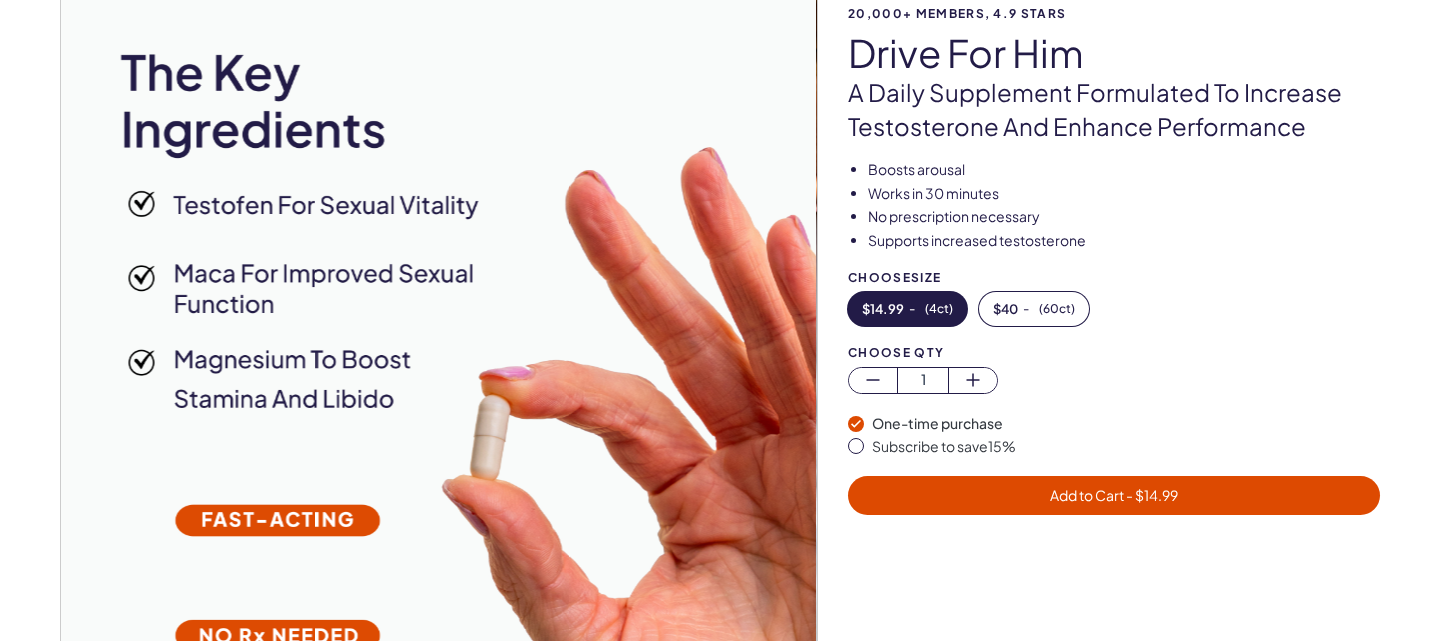 scroll, scrollTop: 0, scrollLeft: 0, axis: both 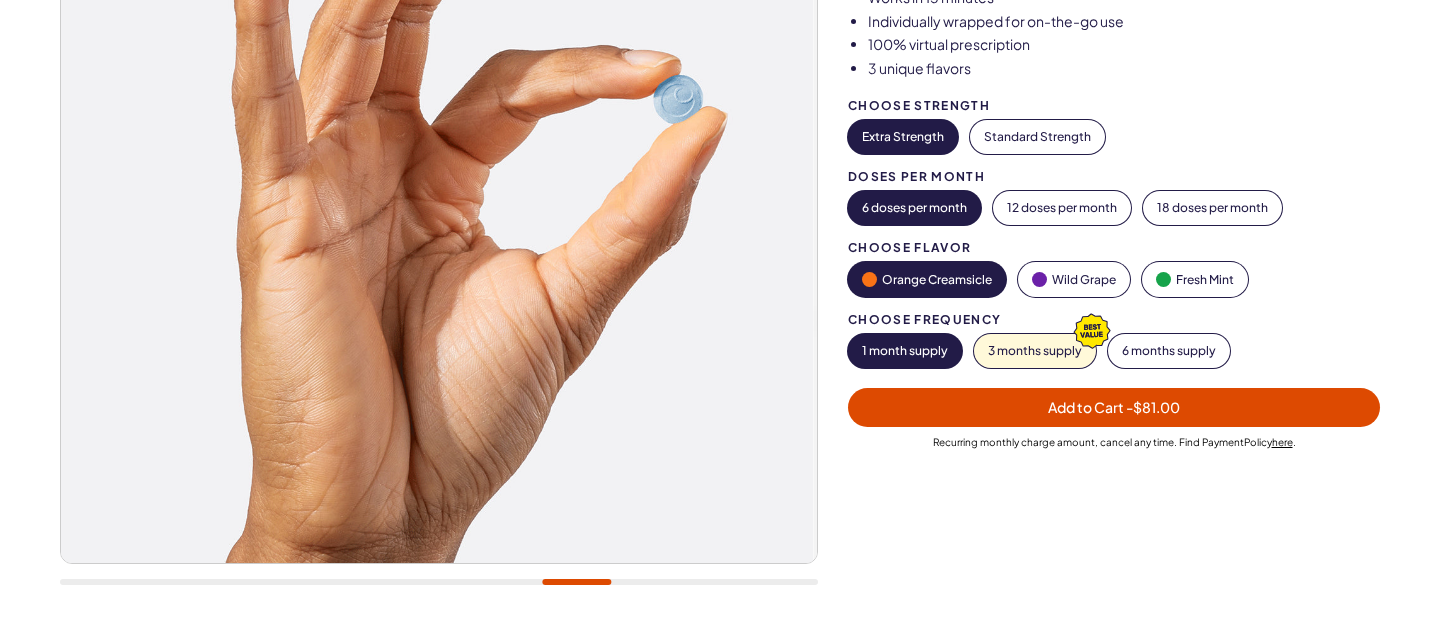 click on "Extra Strength Standard Strength" at bounding box center (1114, 137) 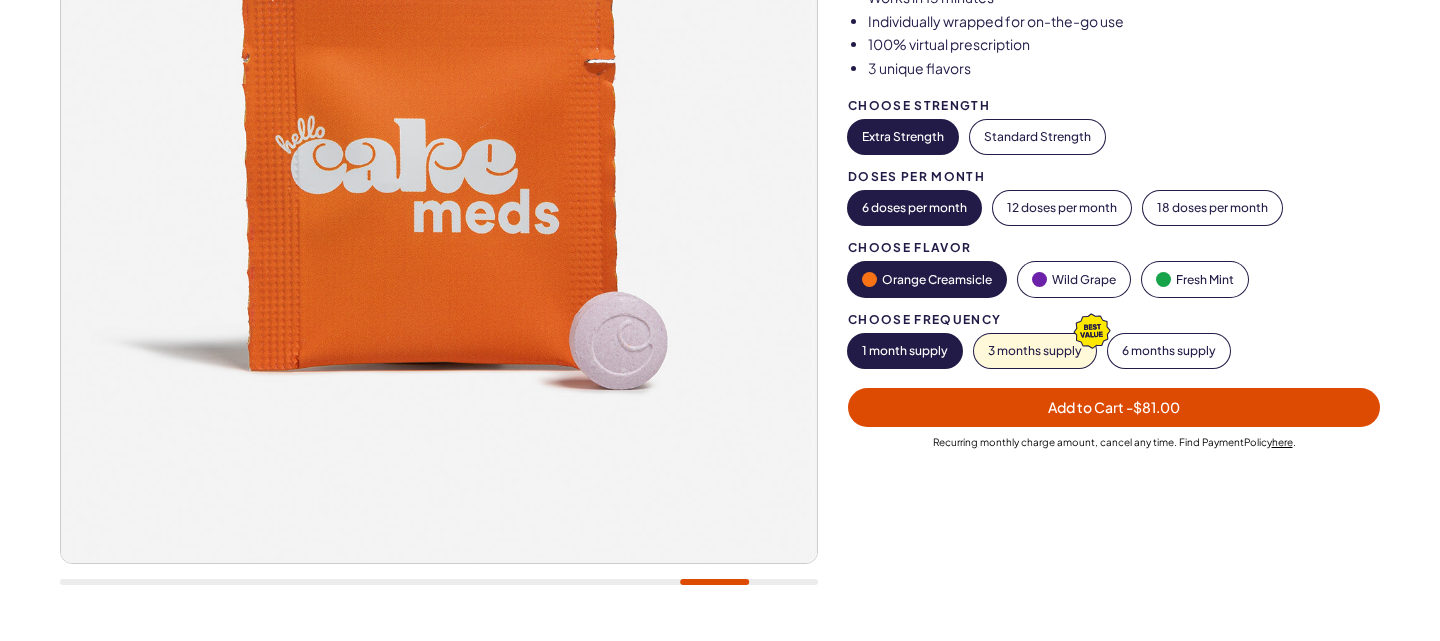 click on "Extra Strength Standard Strength" at bounding box center [1114, 137] 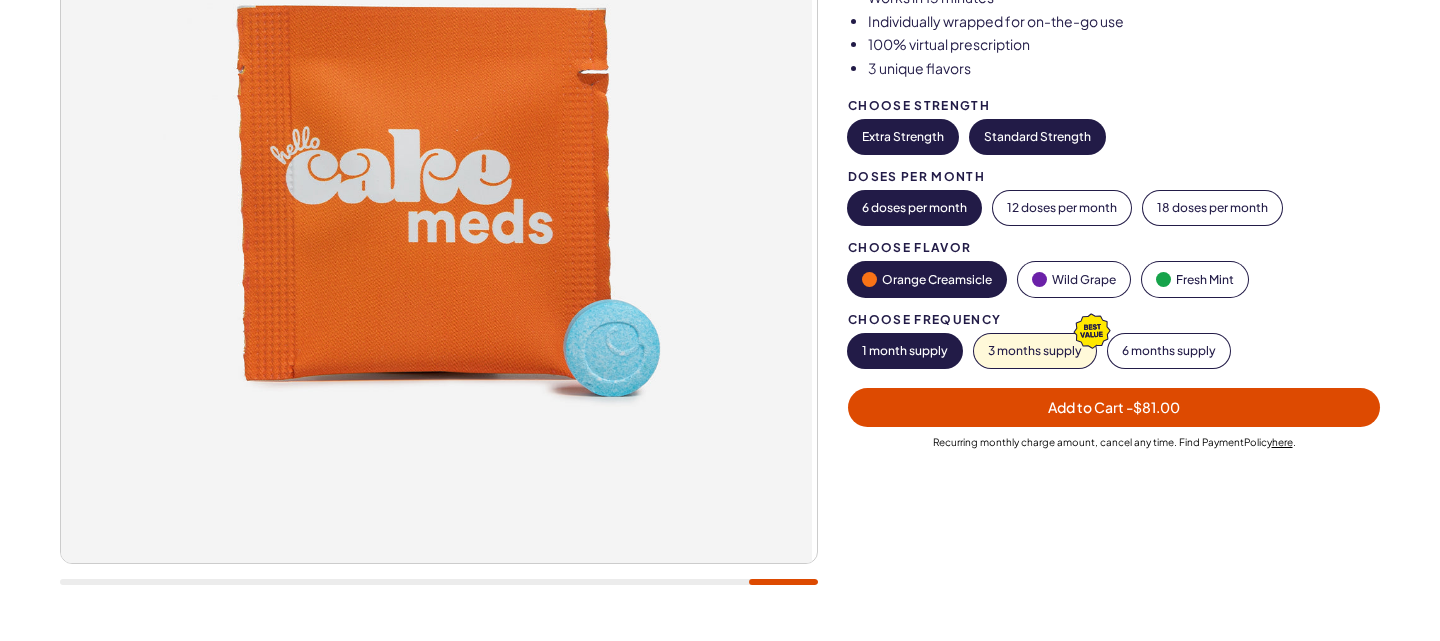 click on "Standard Strength" at bounding box center (1037, 137) 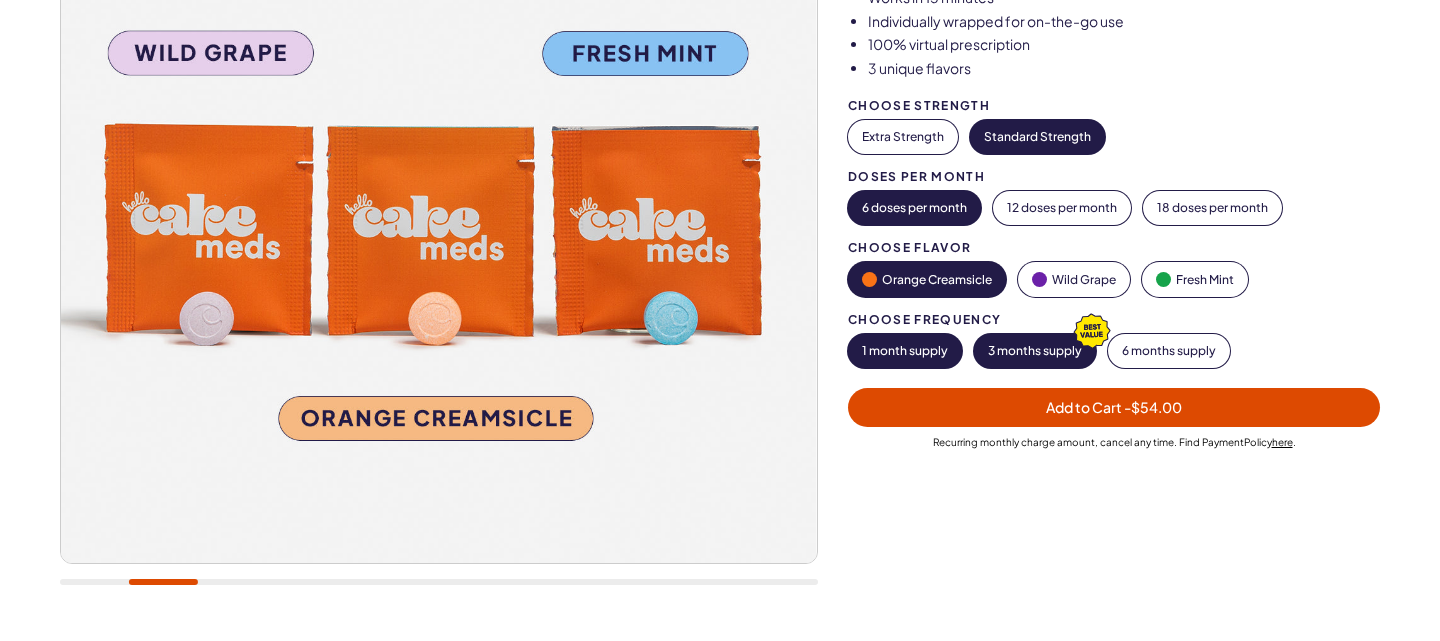 click on "3 months supply" at bounding box center [1035, 351] 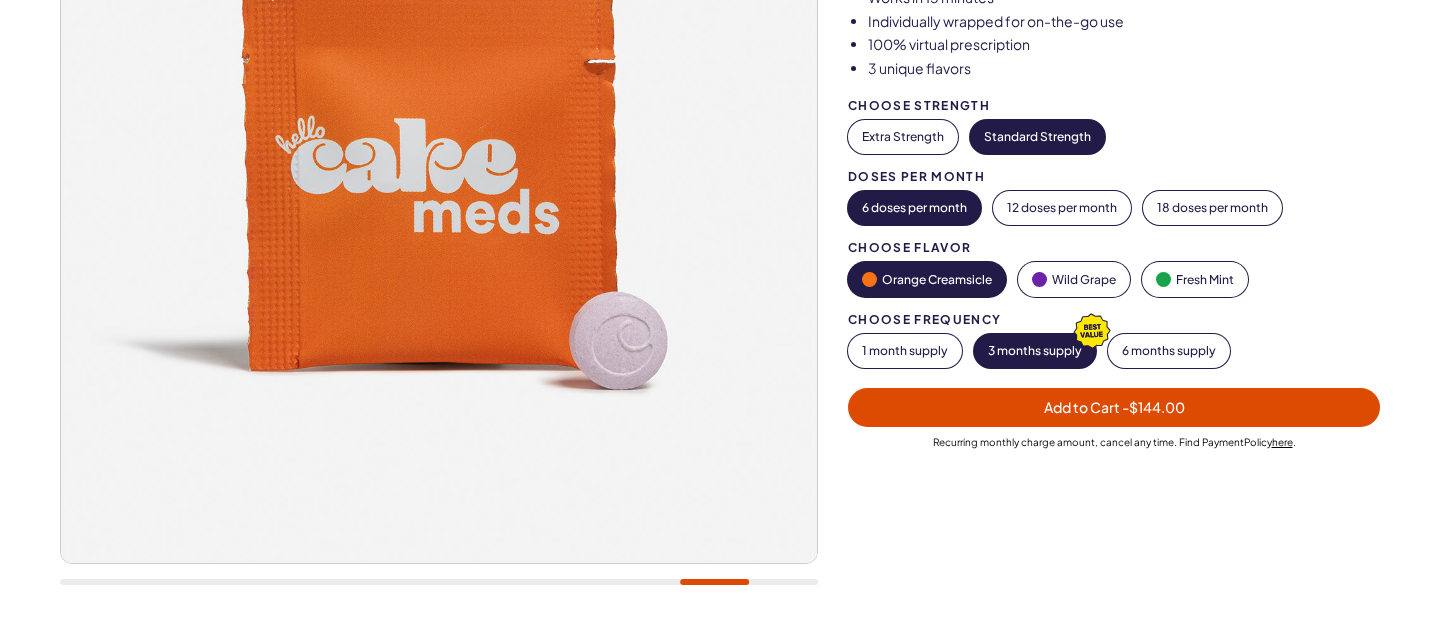 scroll, scrollTop: 0, scrollLeft: 0, axis: both 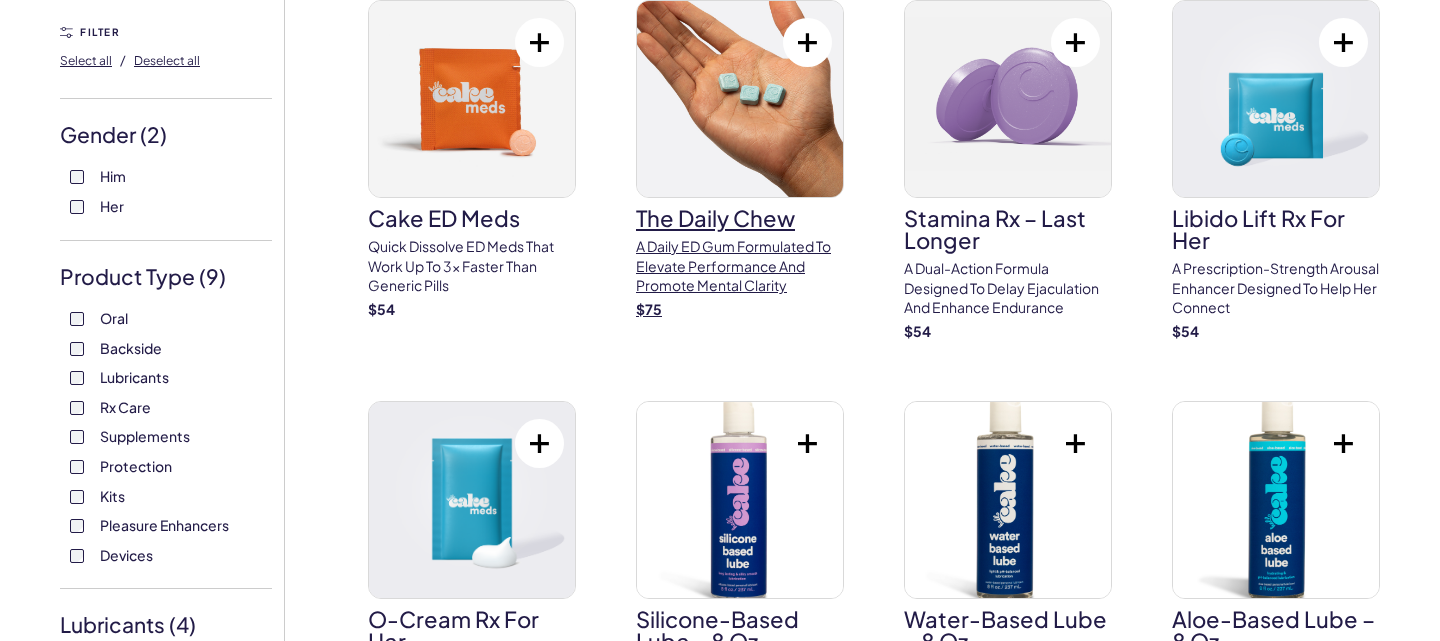 click at bounding box center [740, 99] 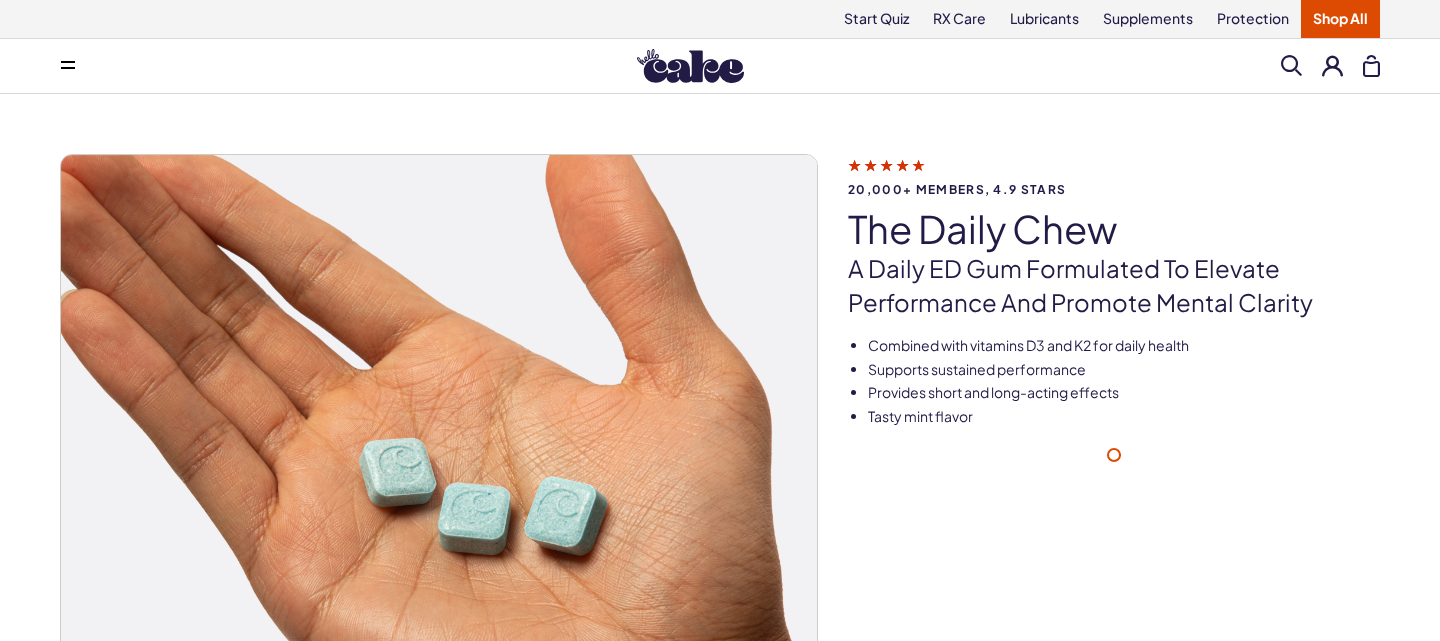 scroll, scrollTop: 0, scrollLeft: 0, axis: both 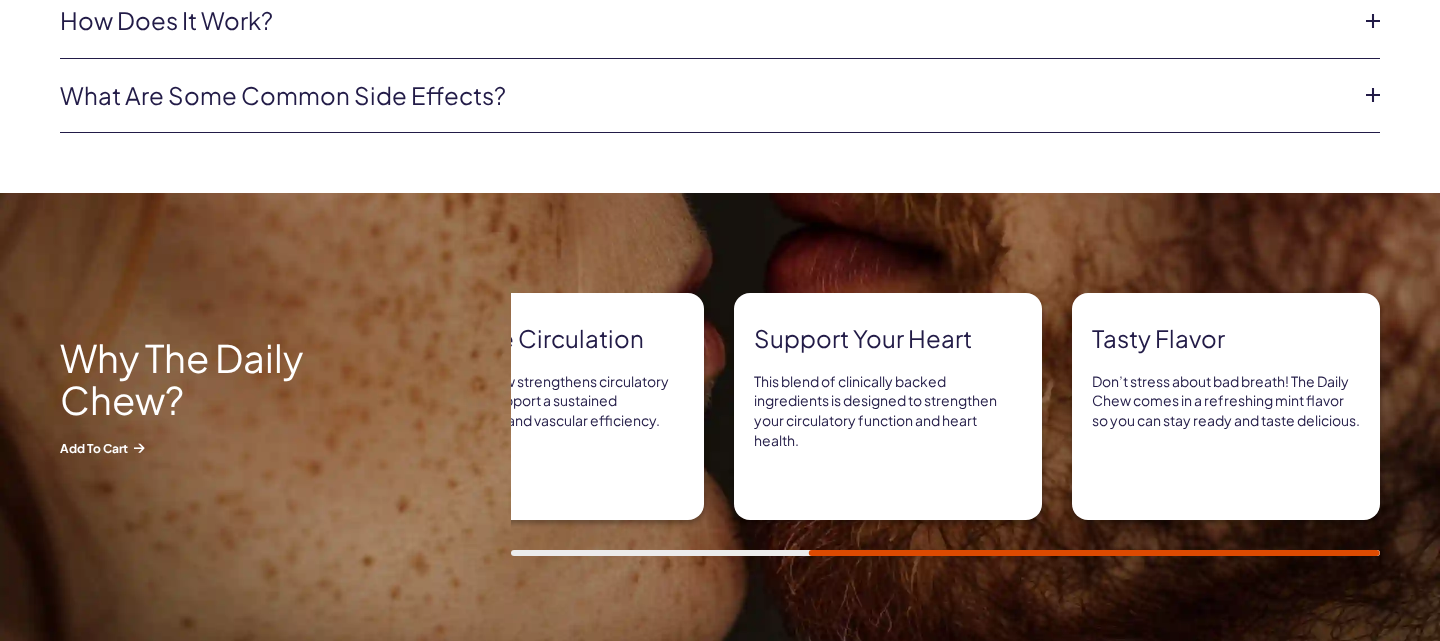 click on "Tasty Flavor
Don’t stress about bad breath! The Daily Chew comes in a refreshing mint flavor so you can stay ready and taste delicious." at bounding box center (212, 406) 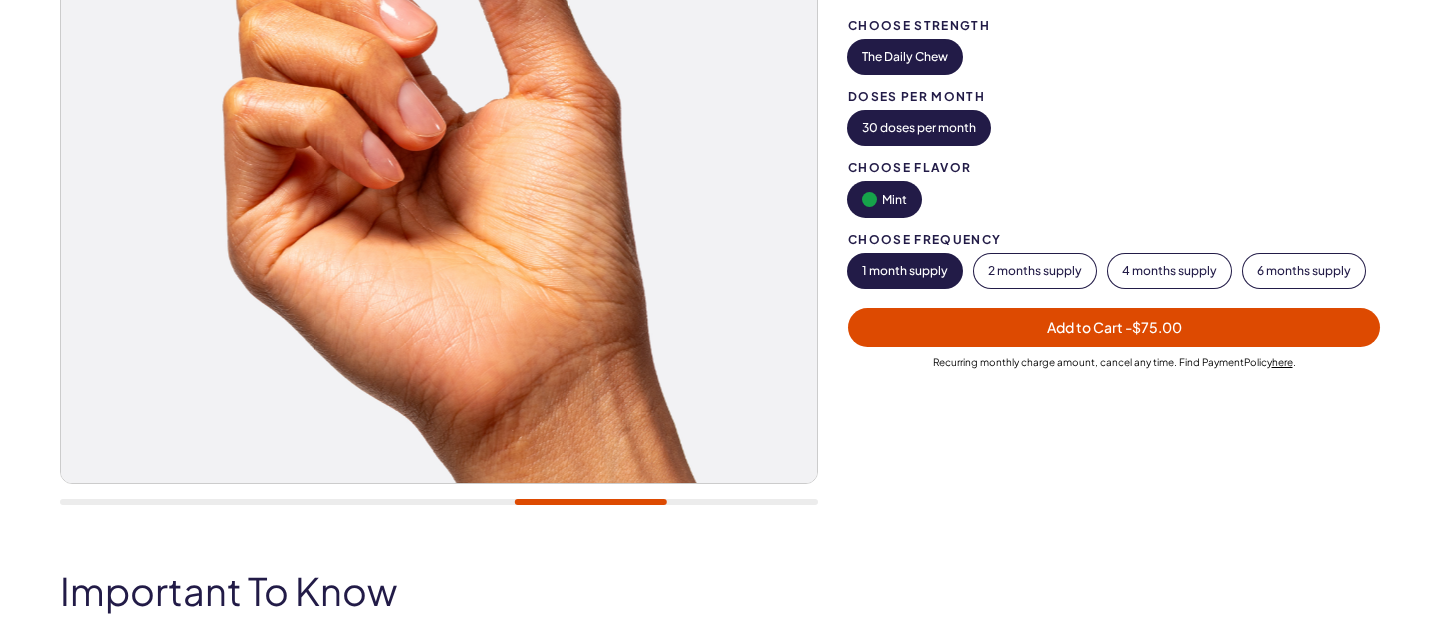 scroll, scrollTop: 423, scrollLeft: 0, axis: vertical 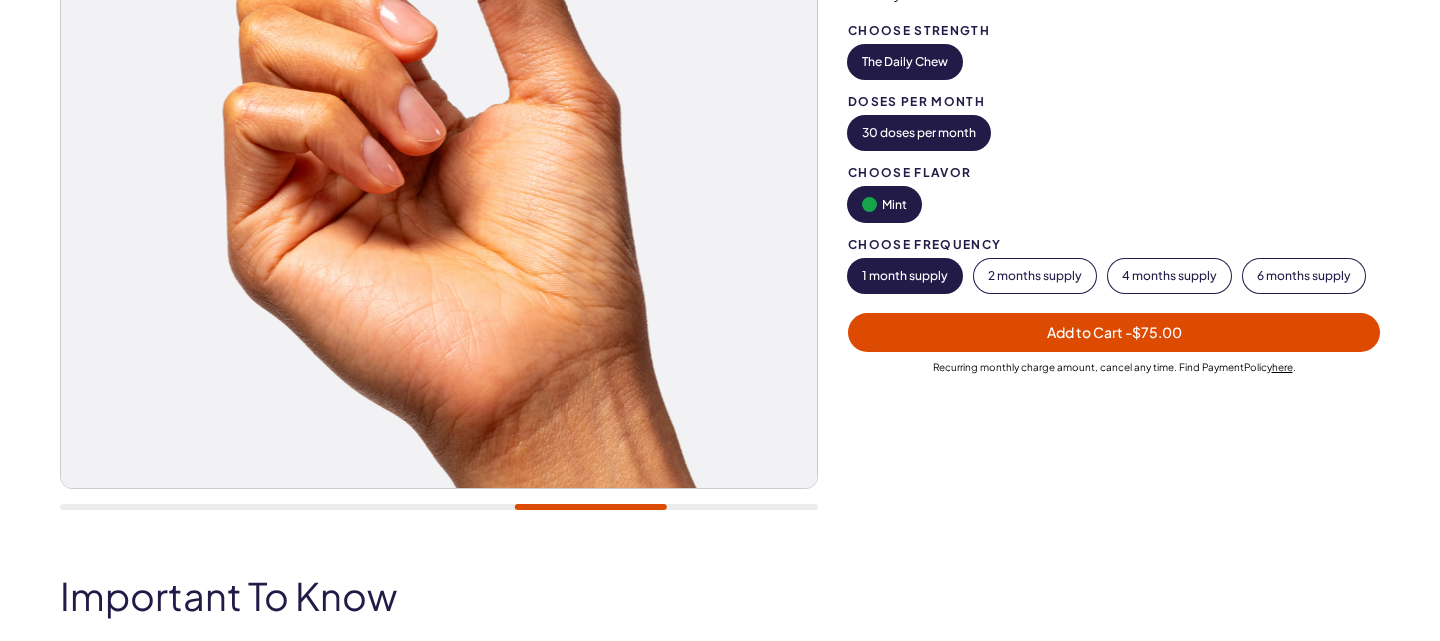 click on "[NUMBER]+ members, 4.9 stars
The Daily Chew
A Daily ED Gum Formulated To Elevate Performance And Promote Mental Clarity
Combined with vitamins D3 and K2 for daily health
Supports sustained performance
Provides short and long-acting effects
Tasty mint flavor
Mint    -" at bounding box center [720, 131] 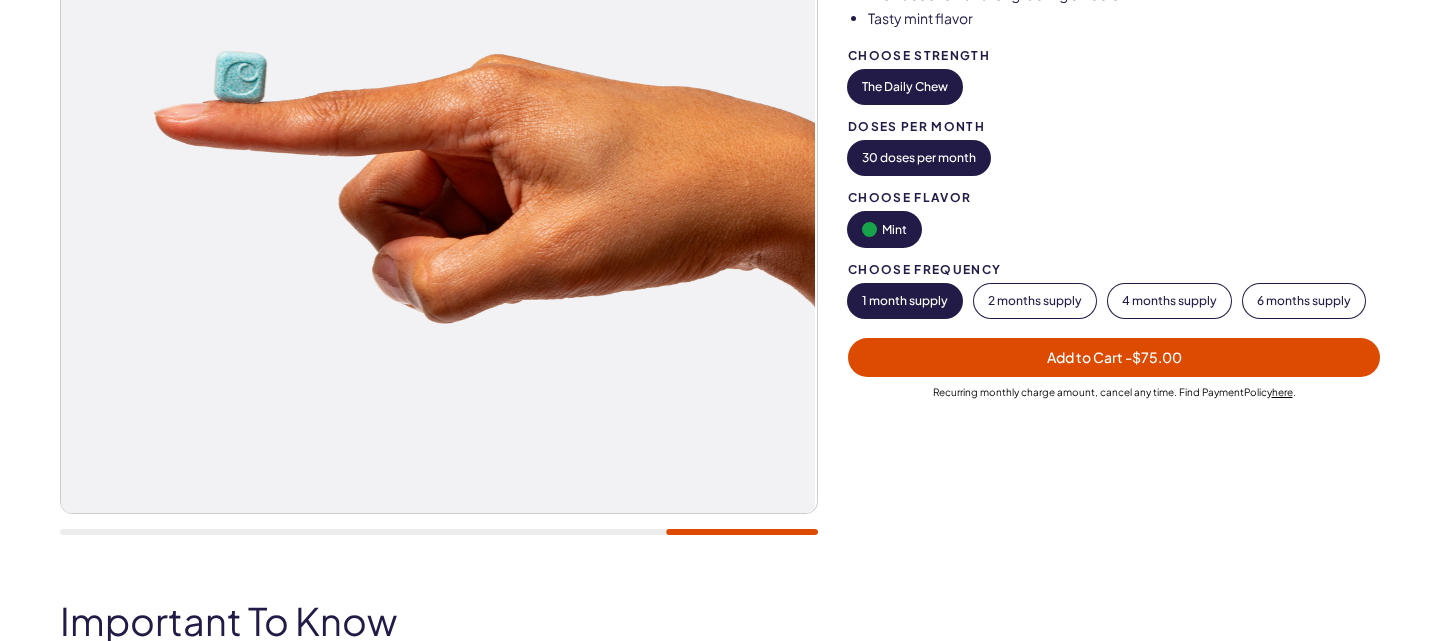 scroll, scrollTop: 398, scrollLeft: 0, axis: vertical 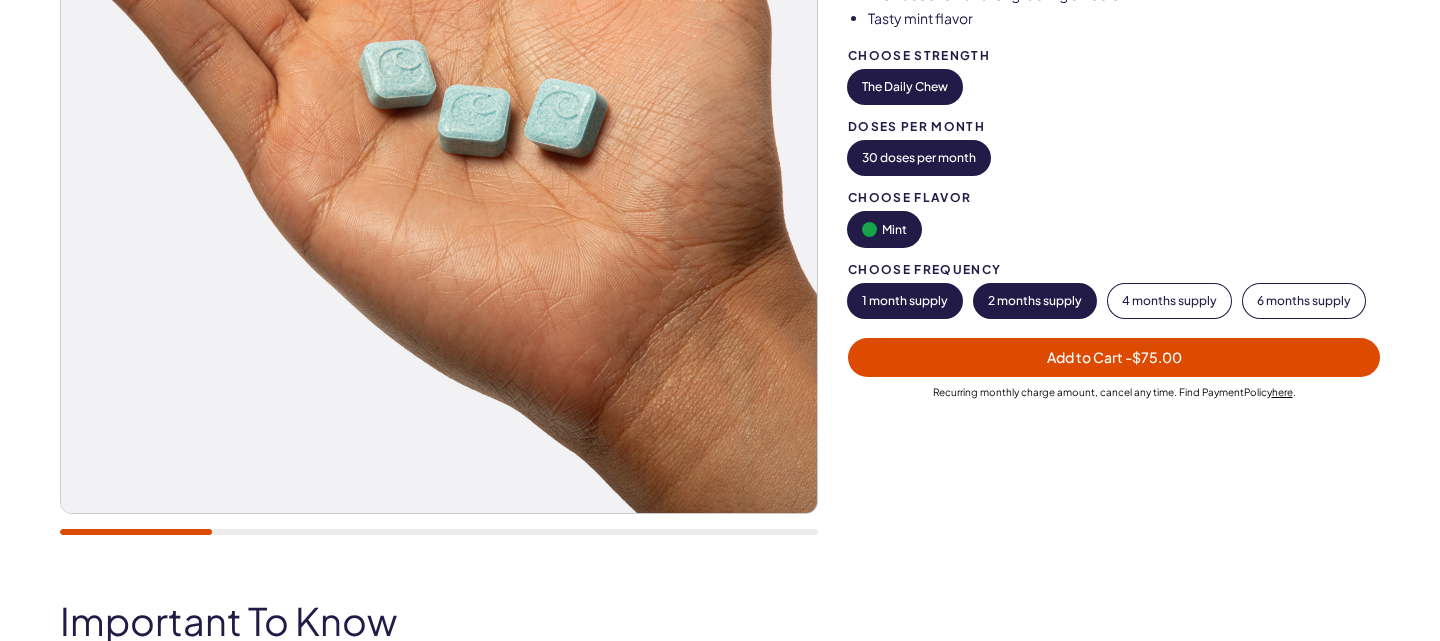 click on "2 months supply" at bounding box center (1035, 301) 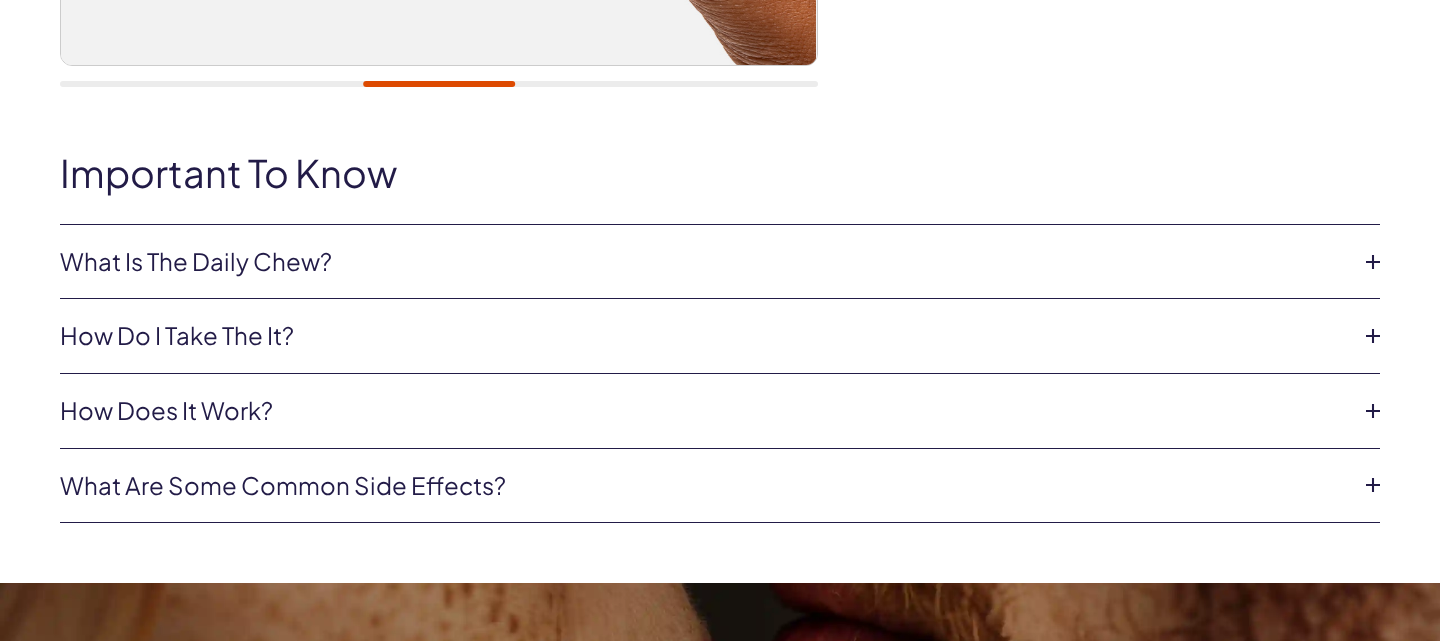scroll, scrollTop: 845, scrollLeft: 0, axis: vertical 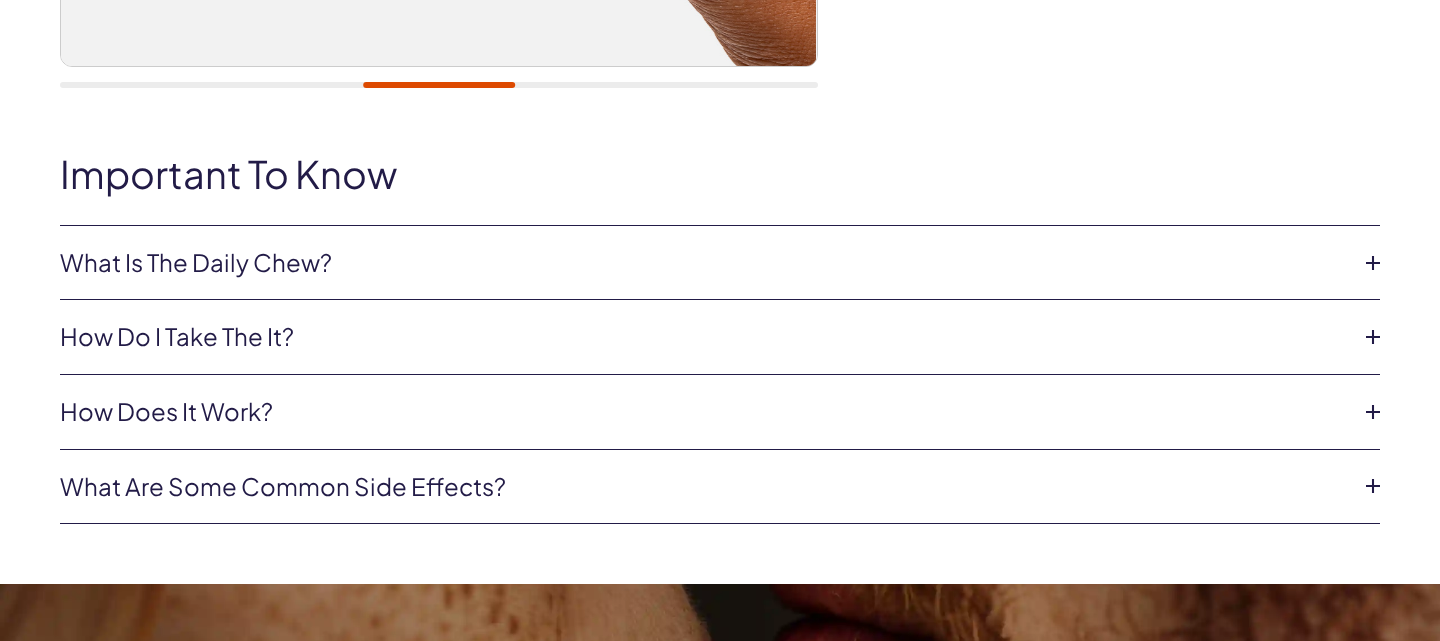 click on "What Is The Daily Chew?" at bounding box center [704, 263] 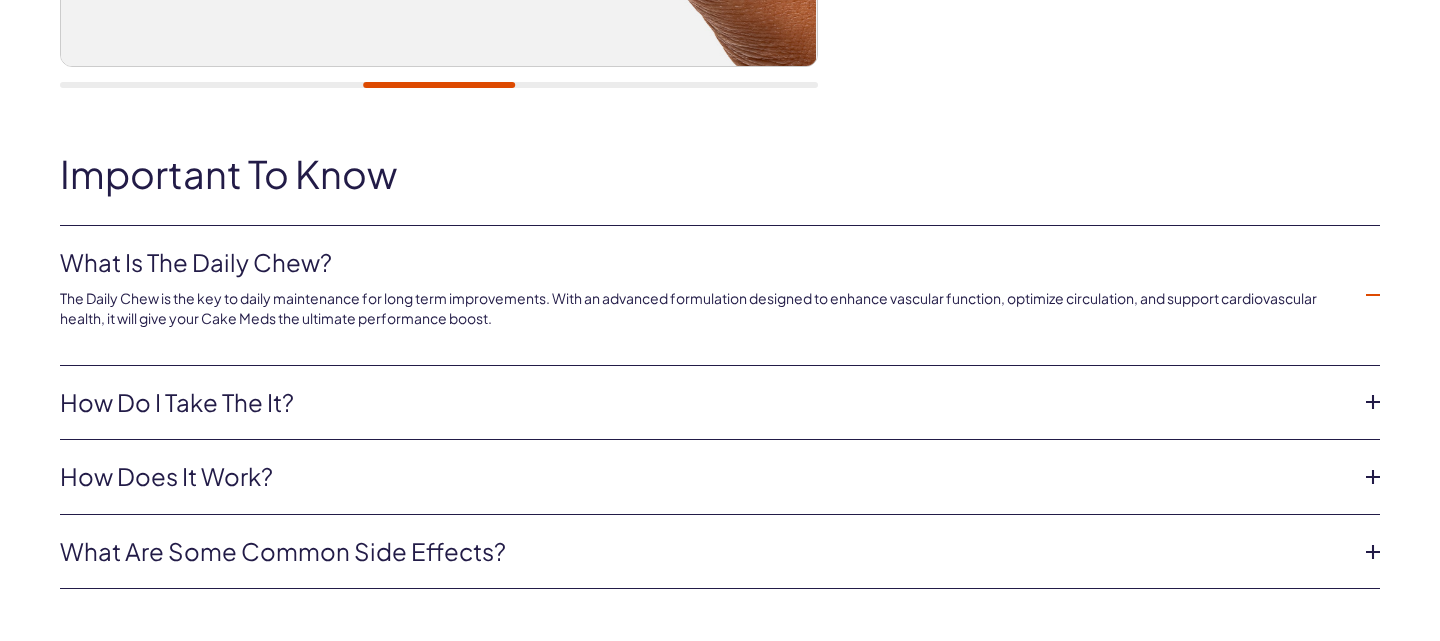 click on "How do i take the it?" at bounding box center (704, 263) 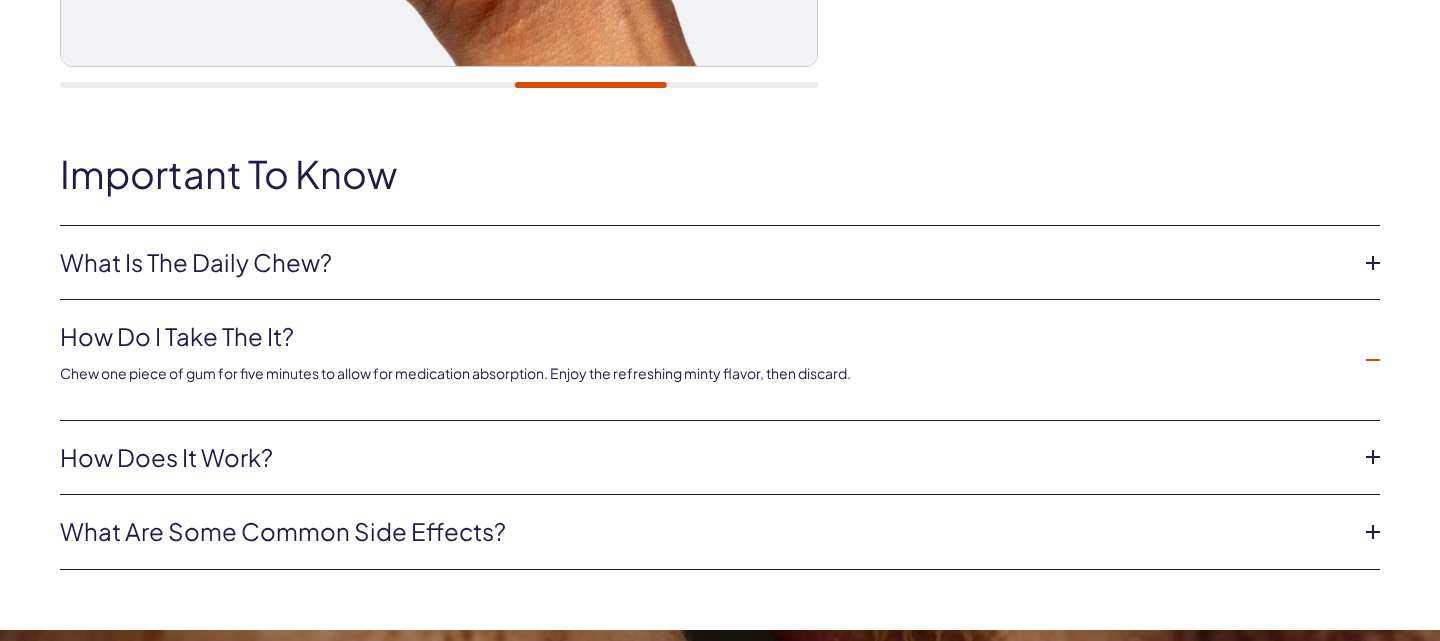 click on "How Does it Work?" at bounding box center (704, 263) 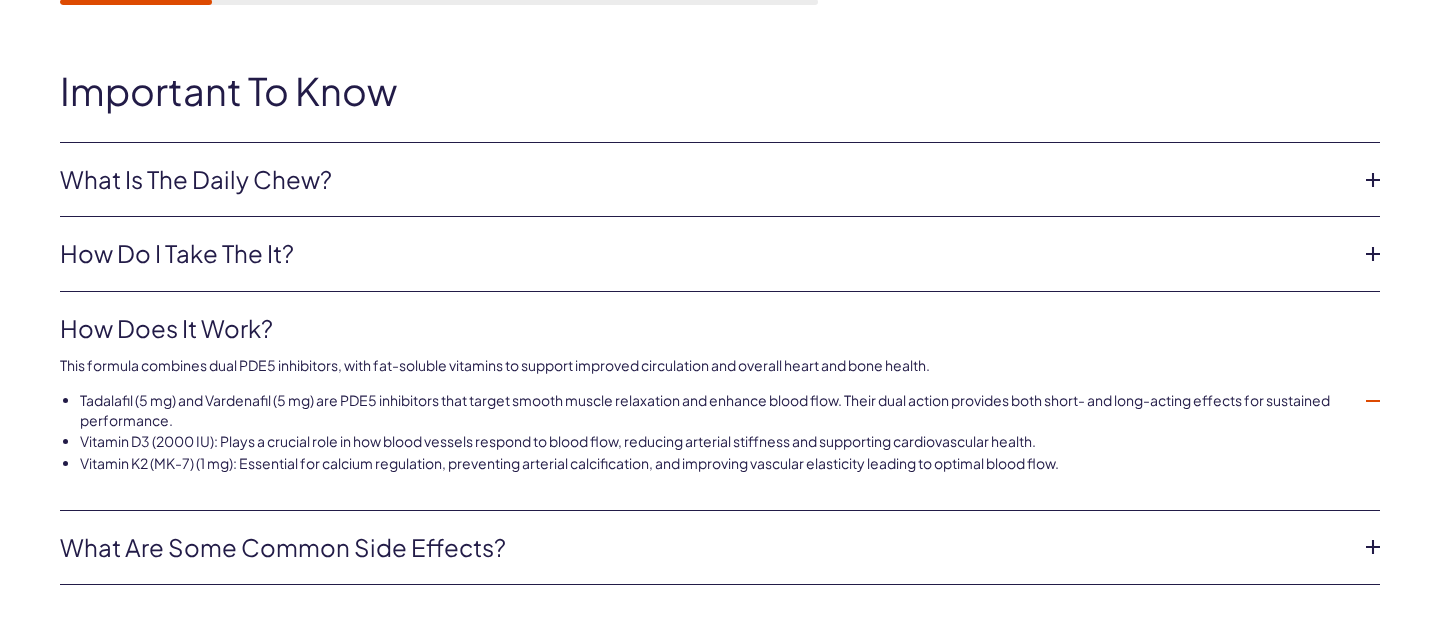 scroll, scrollTop: 929, scrollLeft: 0, axis: vertical 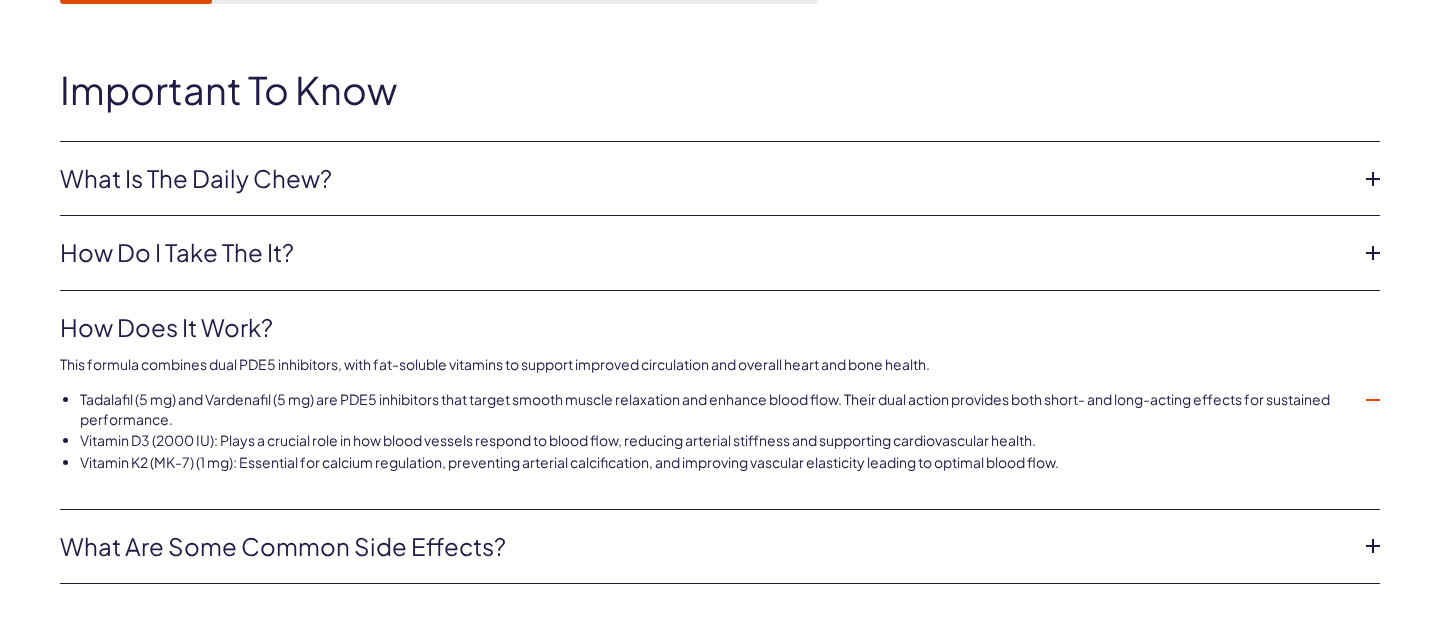 click on "What are some common side effects?" at bounding box center (704, 179) 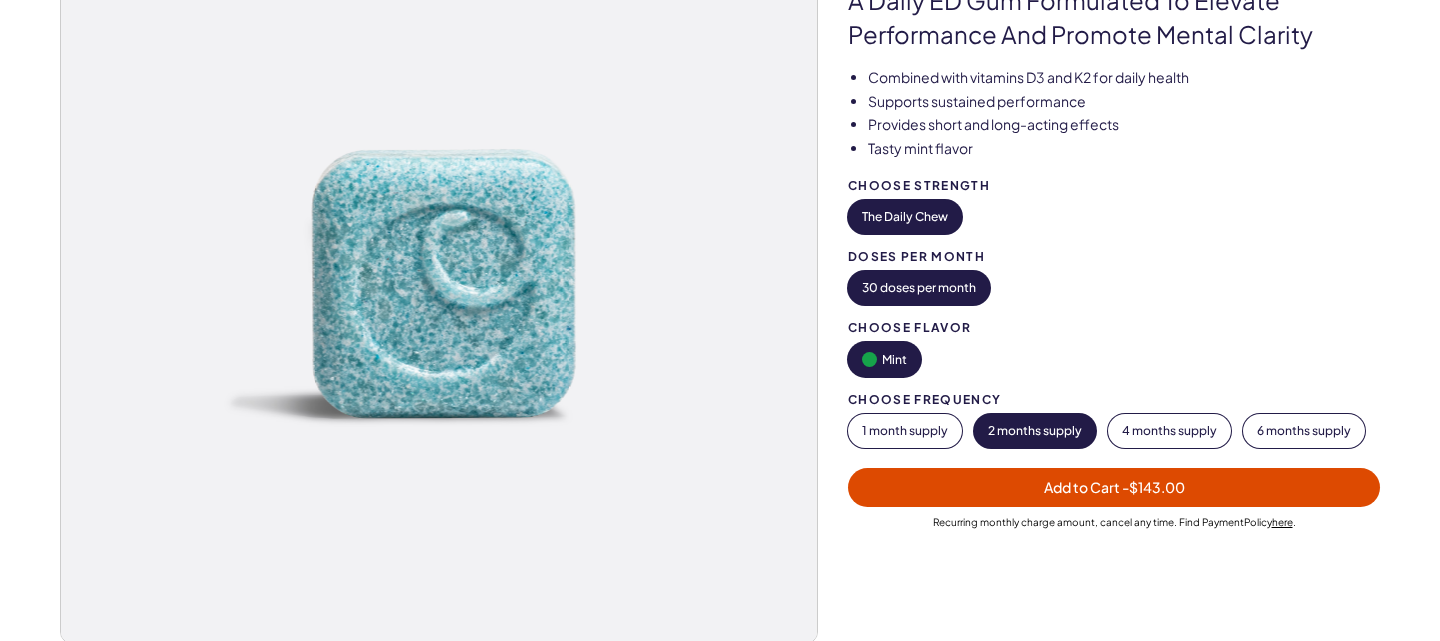 scroll, scrollTop: 265, scrollLeft: 0, axis: vertical 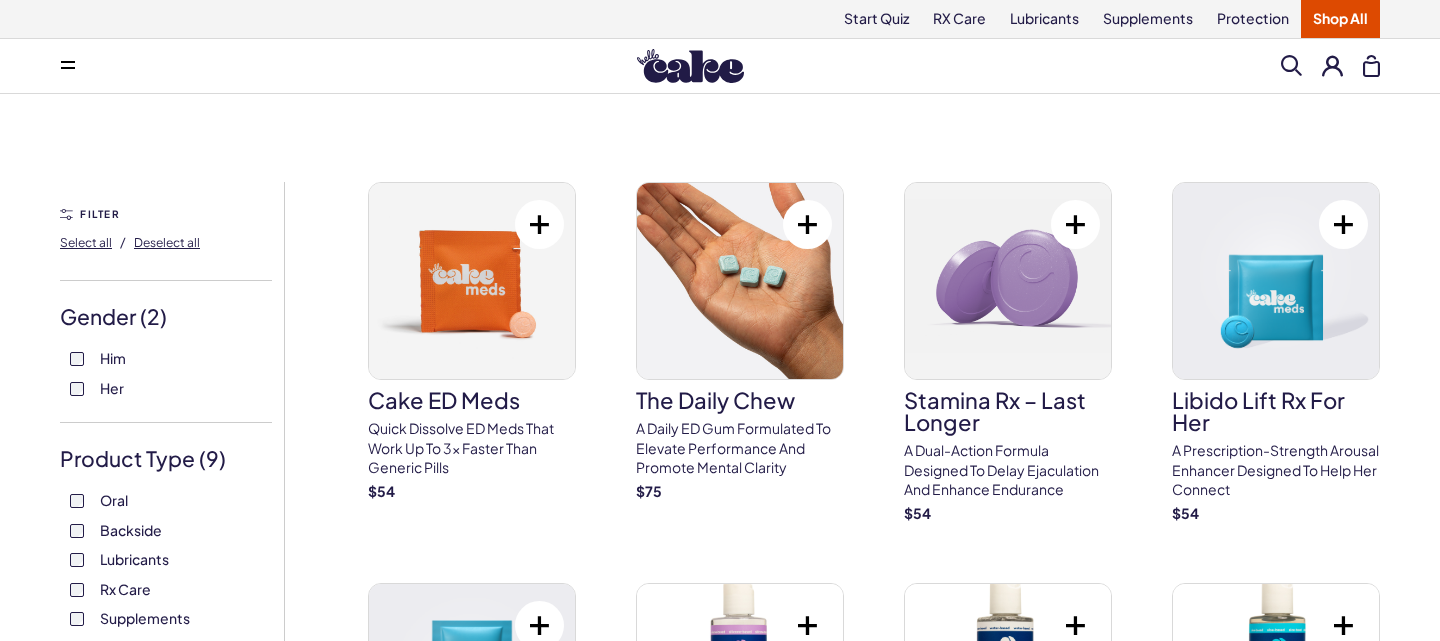 click on "79 results Filter Him Her Oral Backside Lubricants Rx Care Supplements Protection Kits Pleasure Enhancers Devices Water-Based Silicone-Based Aloe-Based Hybrid Sildenafil Tadalafil FILTER Select all / Deselect all Gender   ( 2 ) Him Her Product Type   ( 9 ) Oral Backside Lubricants Rx Care Supplements Protection Kits Pleasure Enhancers Devices Lubricants   ( 4 ) Water-Based Silicone-Based Aloe-Based Hybrid Rx Care   ( 2 ) Sildenafil Tadalafil View 79 items Cake ED Meds Quick dissolve ED Meds that work up to 3x faster than generic pills $ 54 The Daily Chew A Daily ED Gum Formulated To Elevate Performance And Promote Mental Clarity $ 75 Stamina Rx – Last Longer  A dual-action formula designed to delay ejaculation and enhance endurance $ 54 Libido Lift Rx For Her A prescription-strength arousal enhancer designed to help her connect $ 54 O-Cream Rx for Her A topical prescription formulated to enhance arousal and sensitivity $ 54 Silicone-Based Lube – 8 oz $ 22 Water-Based Lube – 8 oz $ 15 $ 20 $ 20 $ 20 $ 20" at bounding box center [720, 4102] 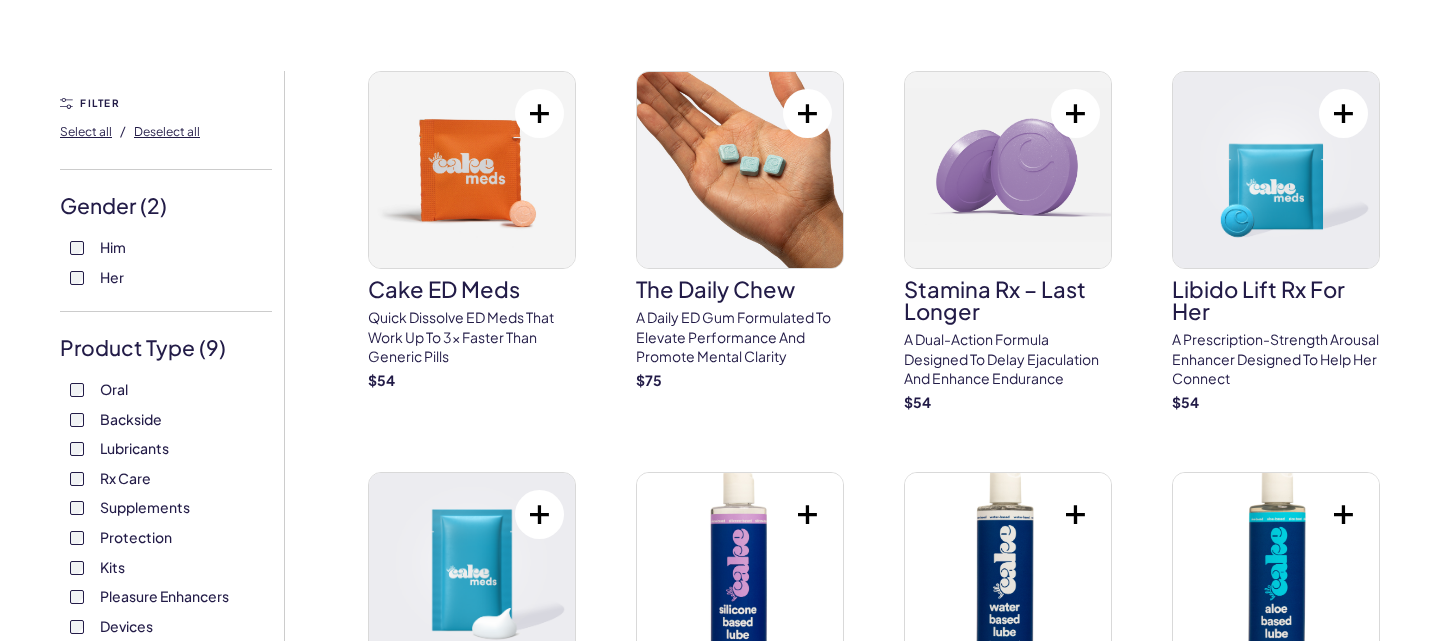 scroll, scrollTop: 49, scrollLeft: 0, axis: vertical 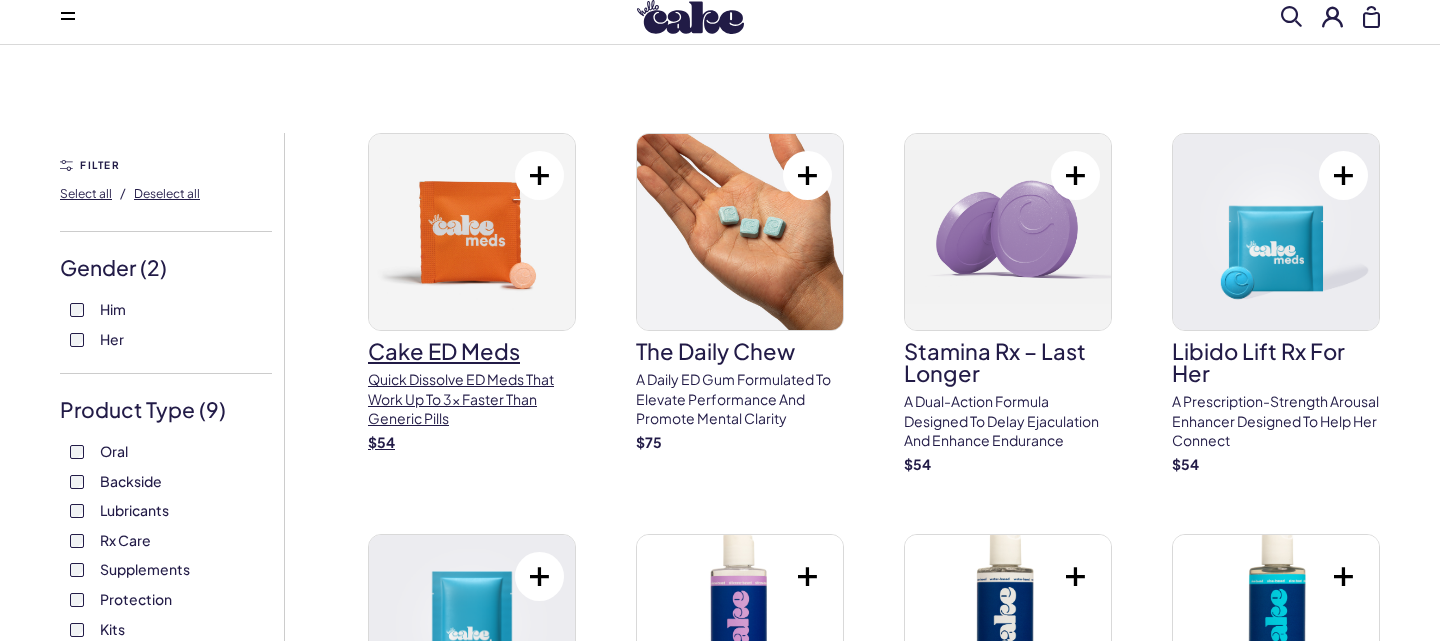 click at bounding box center [472, 232] 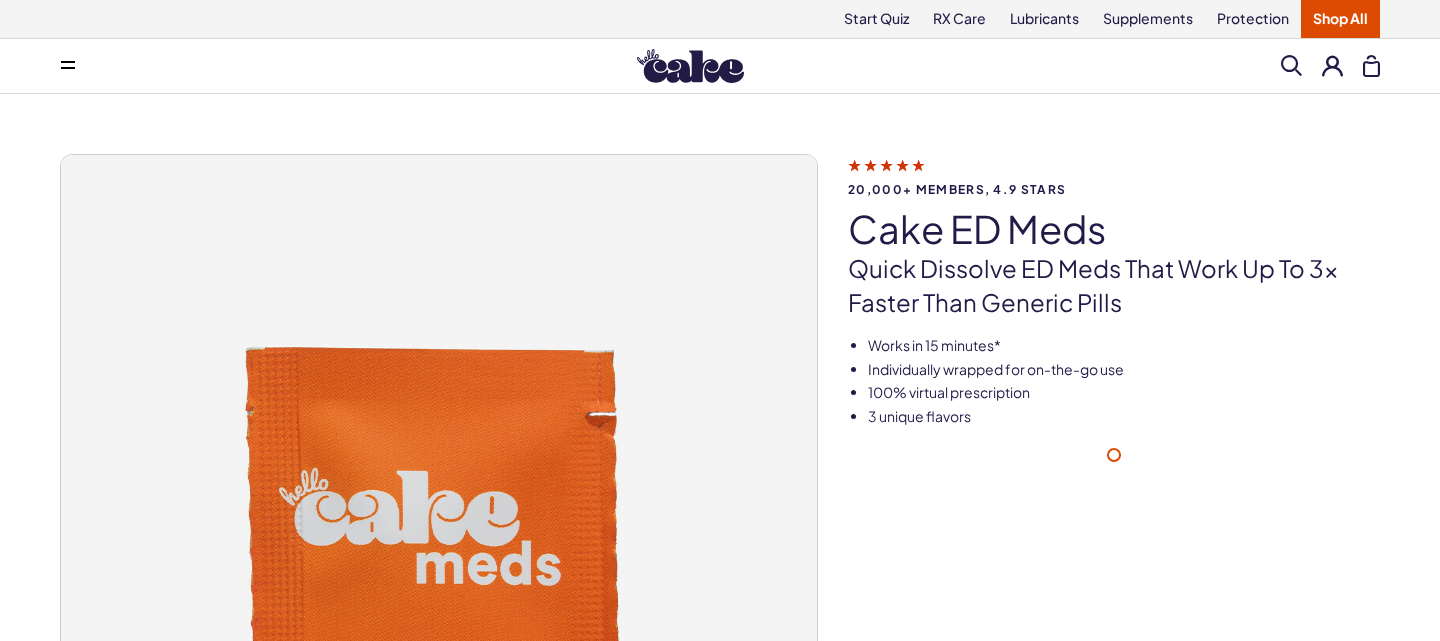 scroll, scrollTop: 0, scrollLeft: 0, axis: both 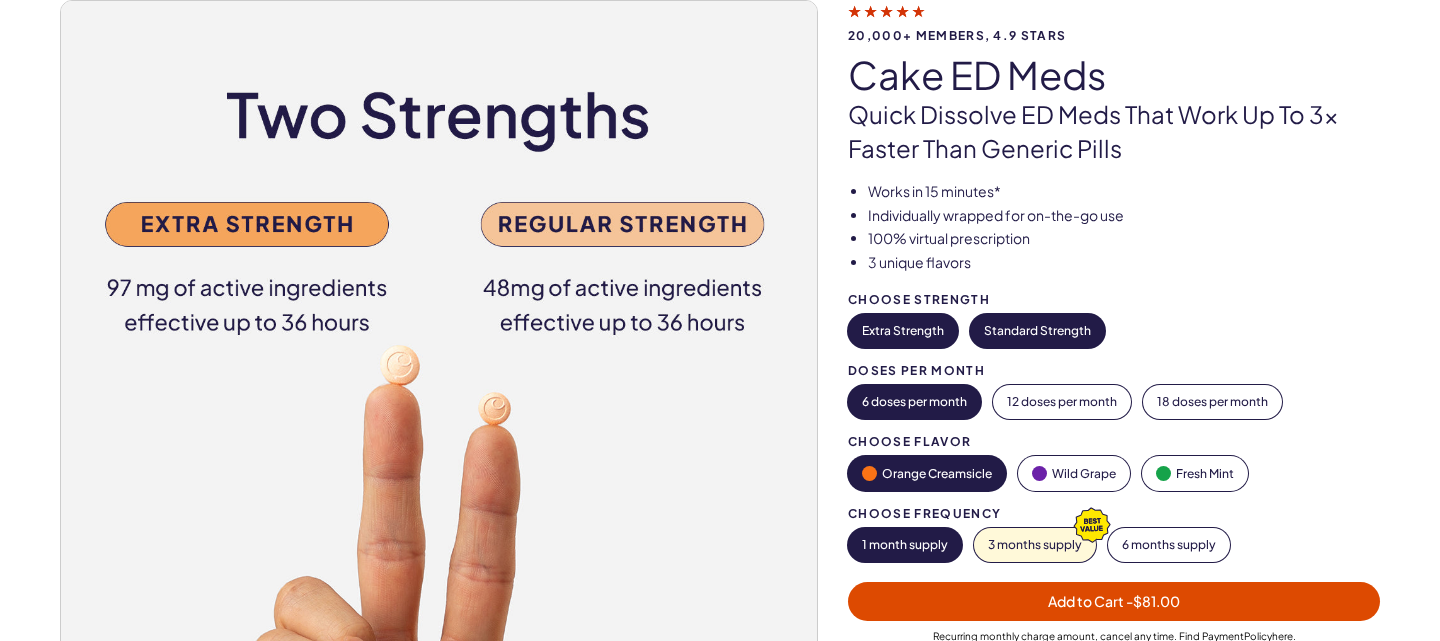 click on "Standard Strength" at bounding box center [1037, 331] 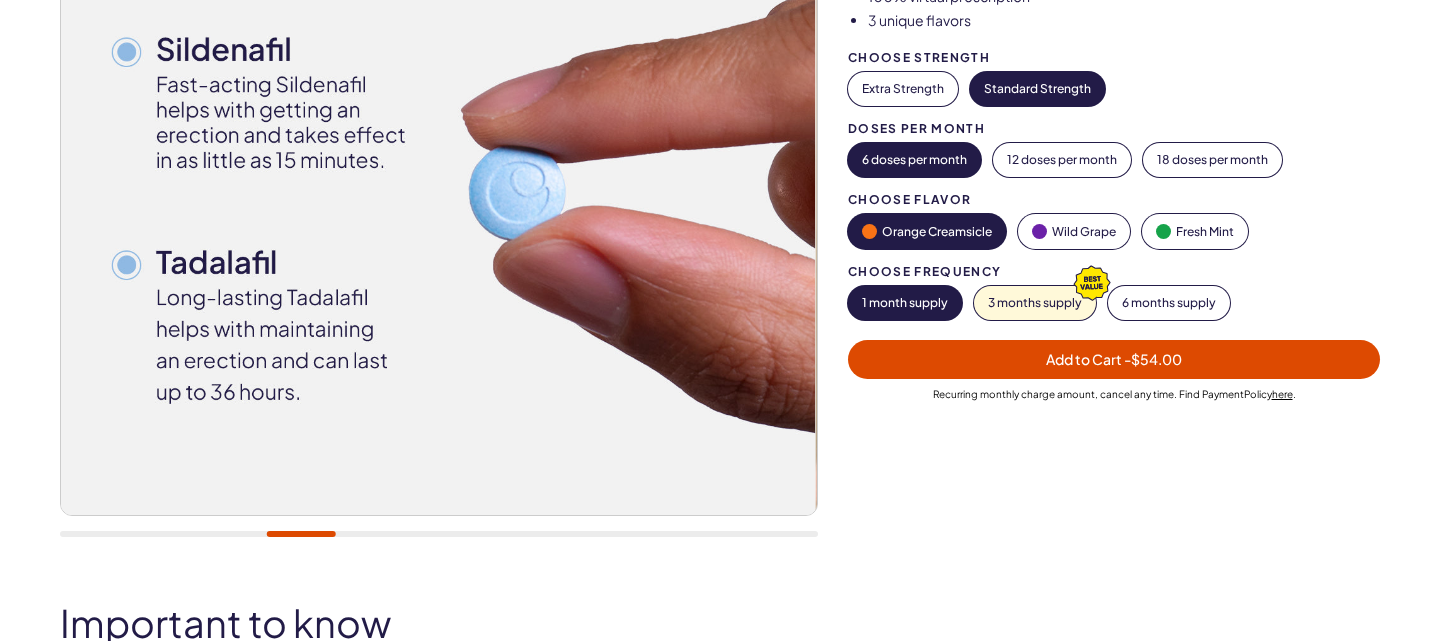 scroll, scrollTop: 402, scrollLeft: 0, axis: vertical 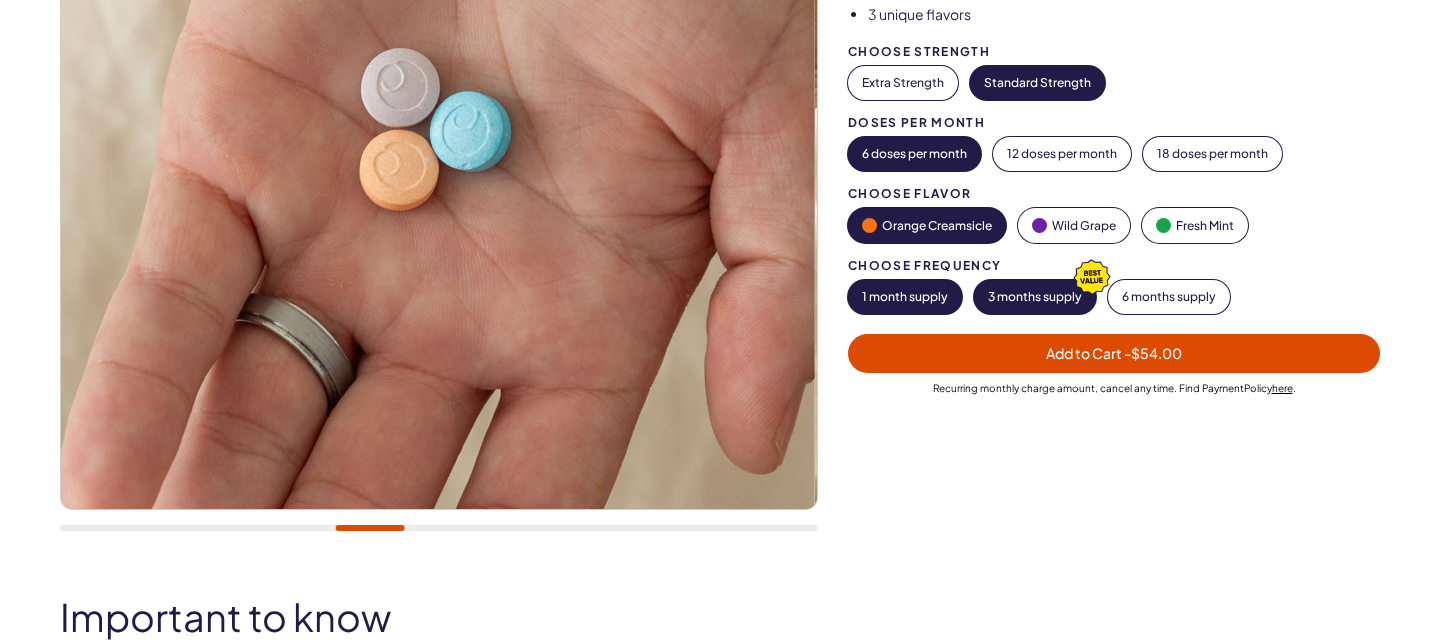 click on "3 months supply" at bounding box center [1035, 297] 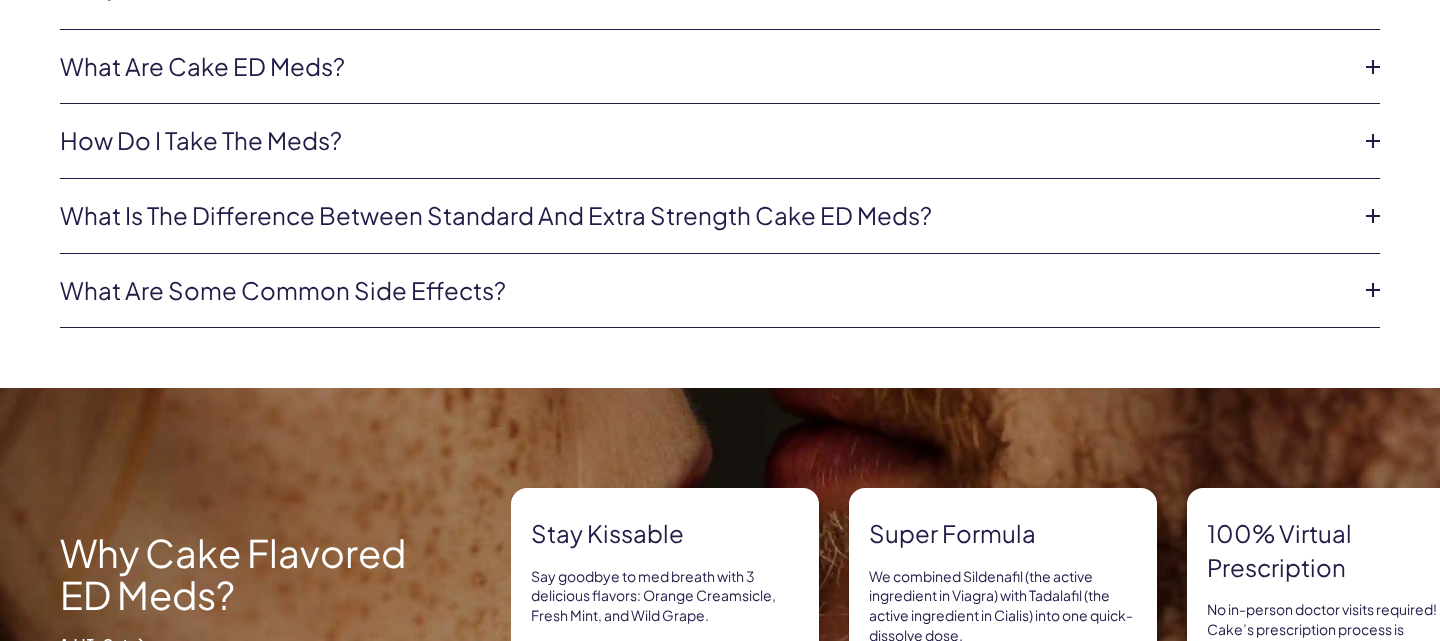 scroll, scrollTop: 1051, scrollLeft: 0, axis: vertical 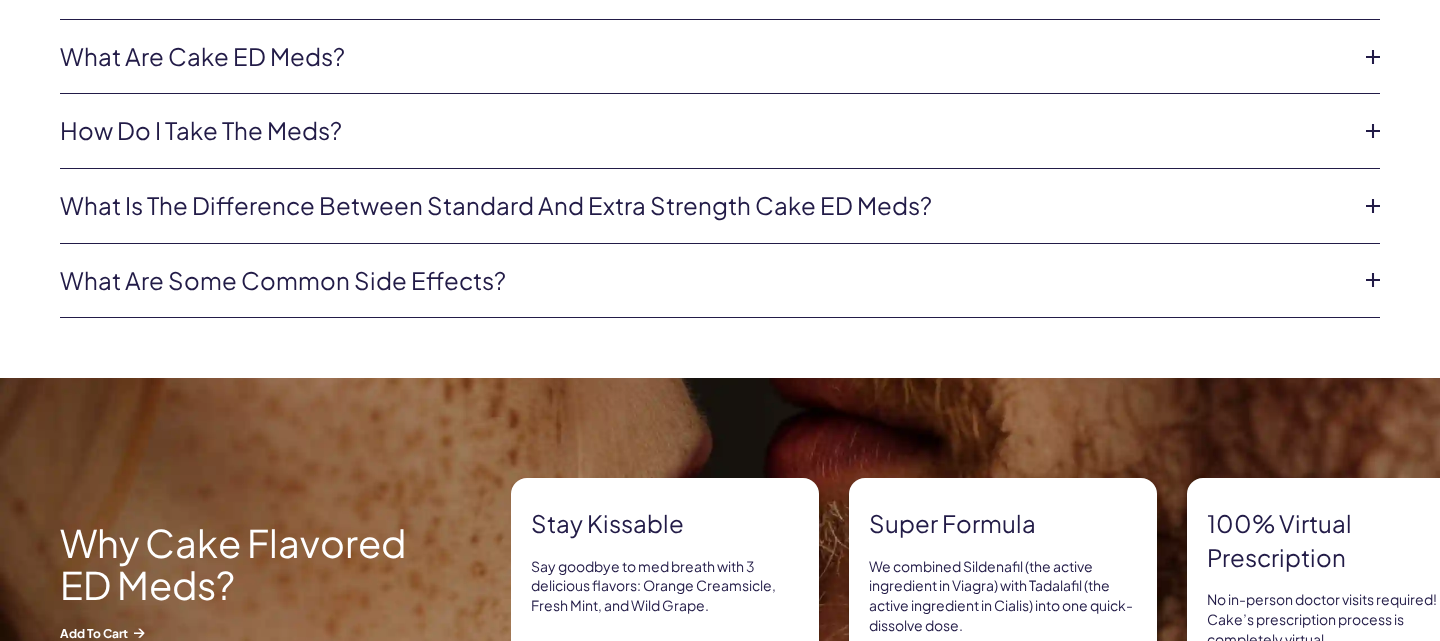click on "What are some common side effects?
The common side effects of Cake ED Meds include: headache, flushing (warmth, redness, or tingly feeling), nasal congestion, nausea, diarrhea, indigestion or upset stomach, back pain, muscle aches, pain in arms or legs, dizziness, sensitivity to light, and/or nosebleeds. To view a full list of side effects and when to seek immediate medical attention click  here." at bounding box center (720, 281) 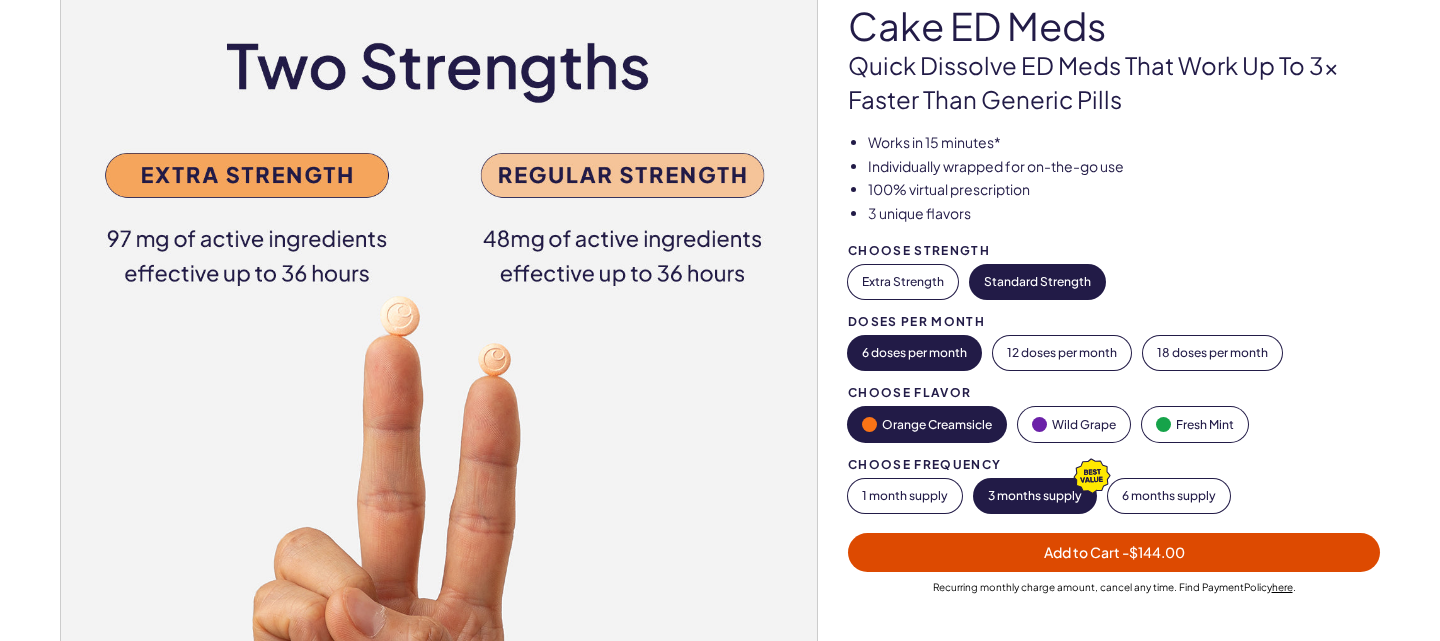 scroll, scrollTop: 0, scrollLeft: 0, axis: both 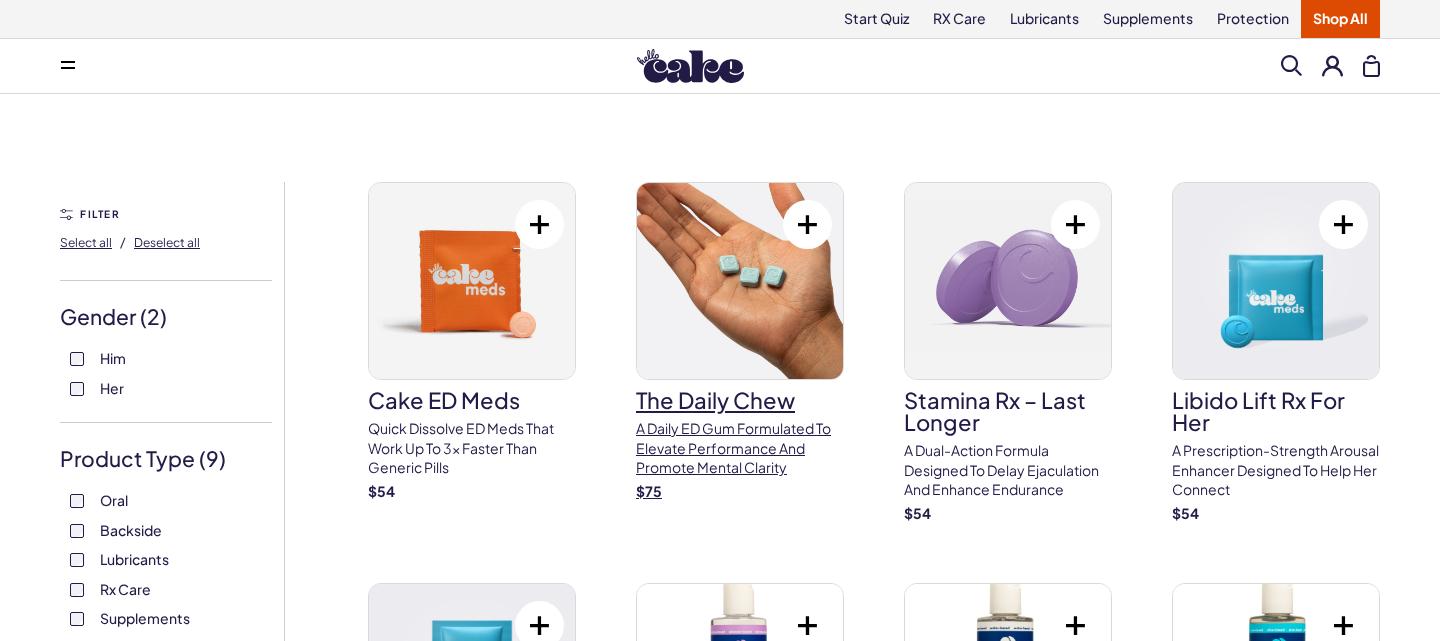 click at bounding box center (740, 281) 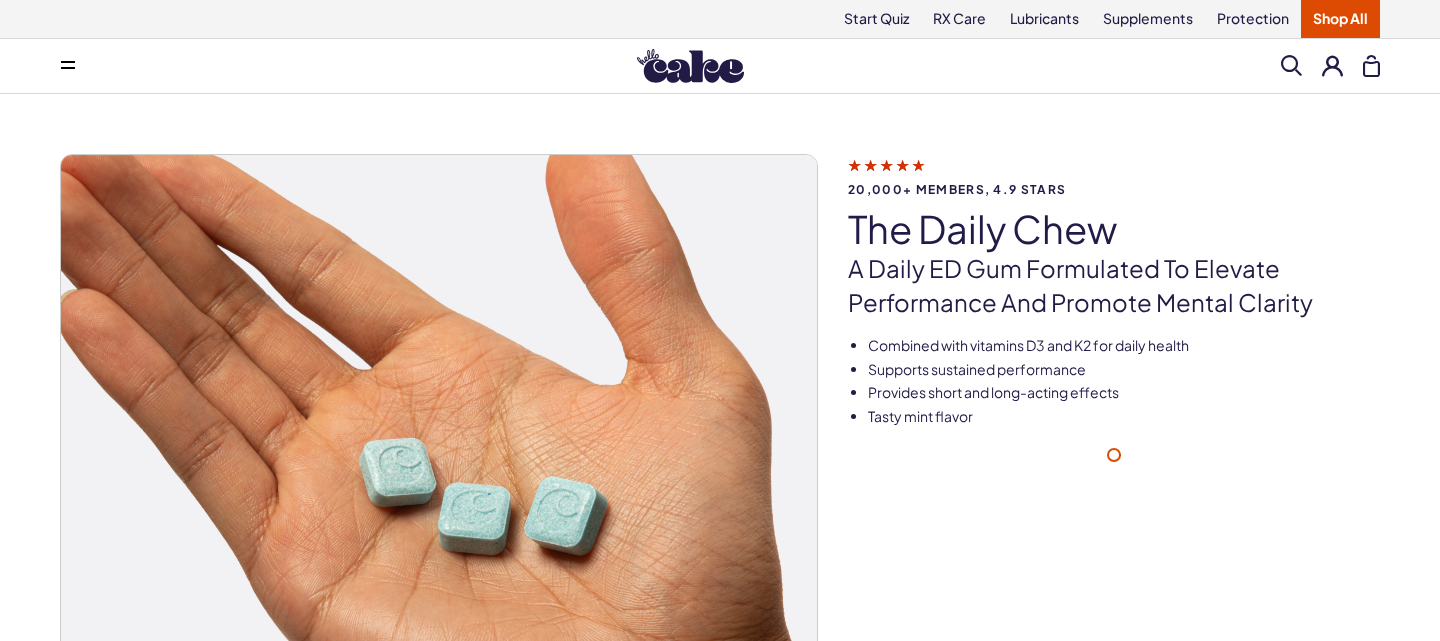 scroll, scrollTop: 0, scrollLeft: 0, axis: both 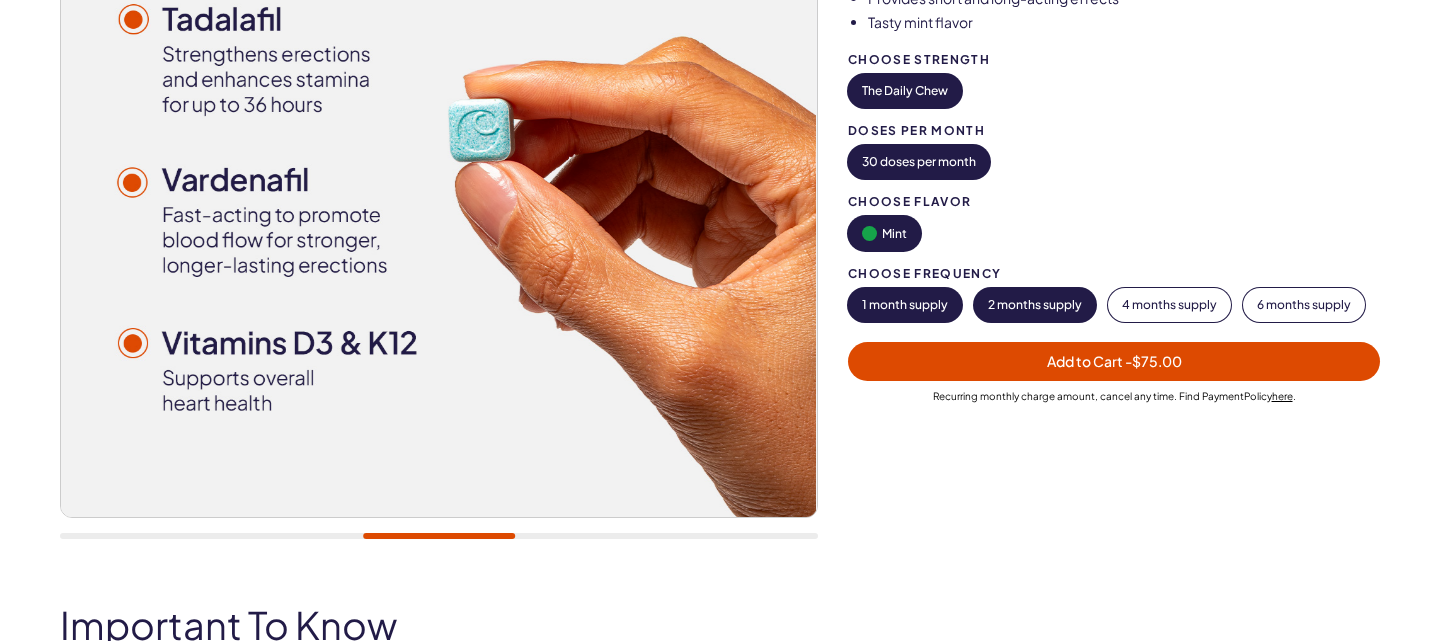 click on "2 months supply" at bounding box center [1035, 305] 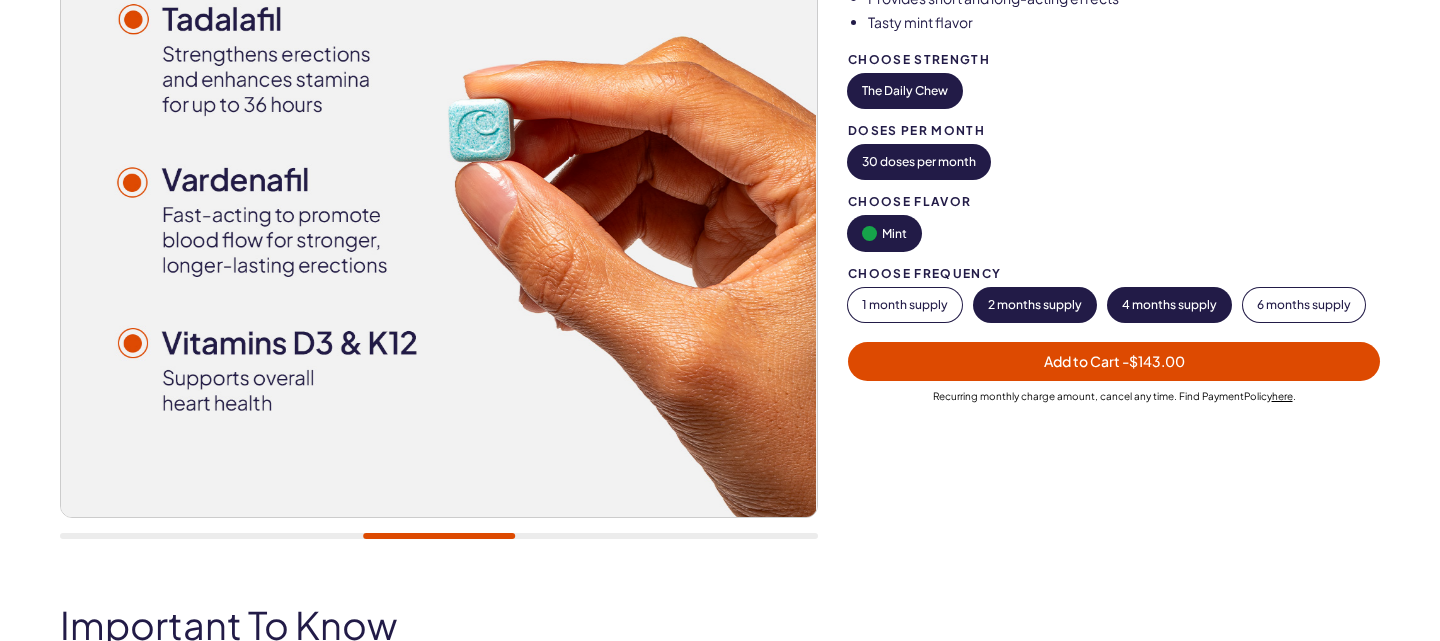 click on "4 months supply" at bounding box center [1169, 305] 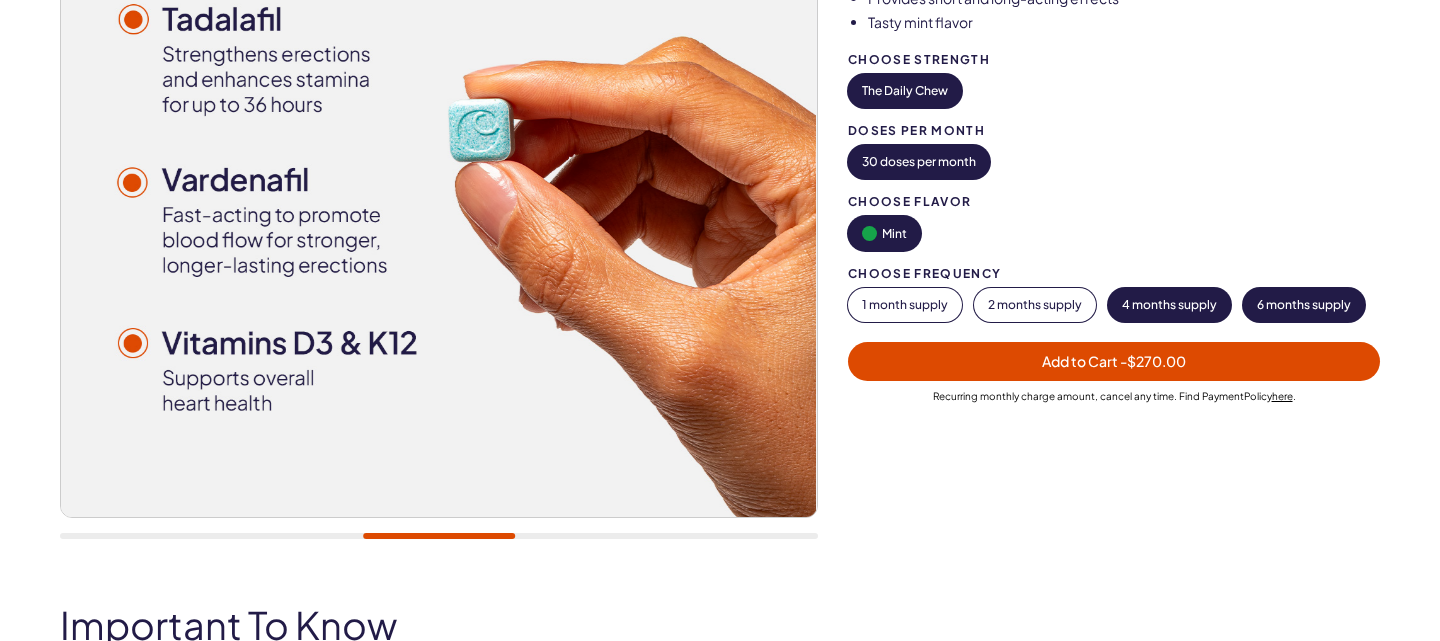 click on "6 months supply" at bounding box center [1304, 305] 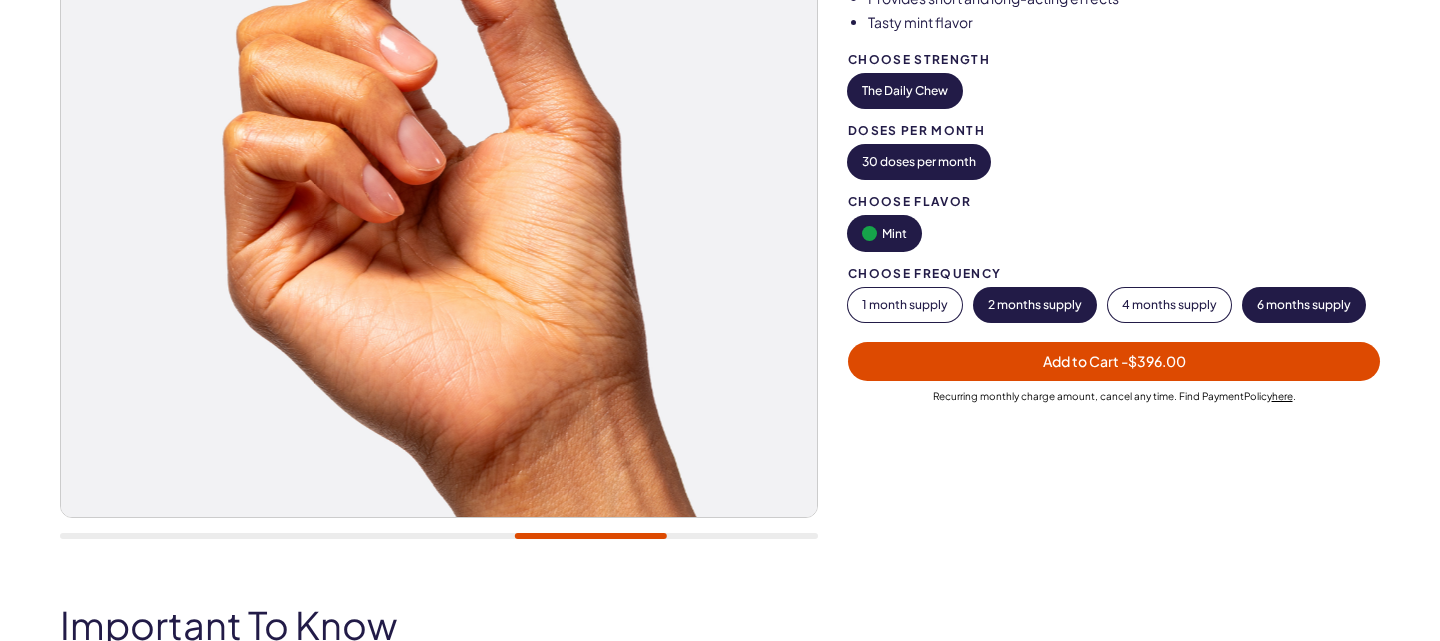 click on "2 months supply" at bounding box center [1035, 305] 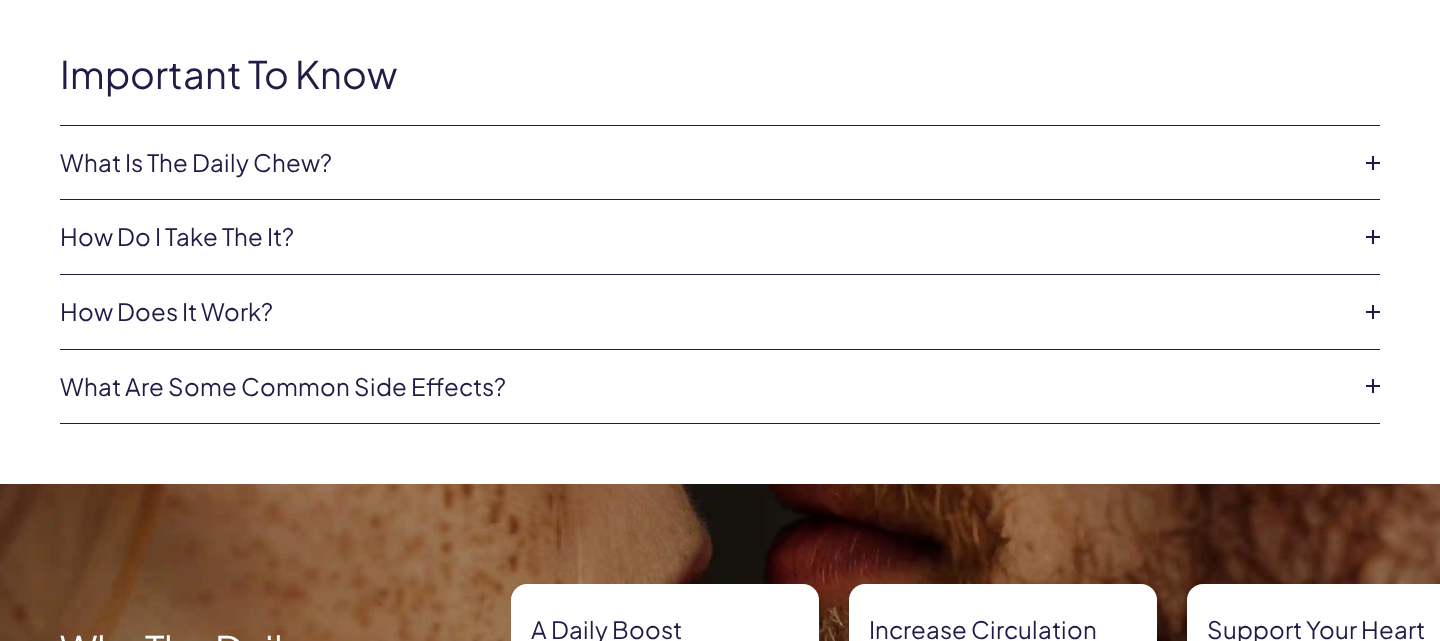 scroll, scrollTop: 946, scrollLeft: 0, axis: vertical 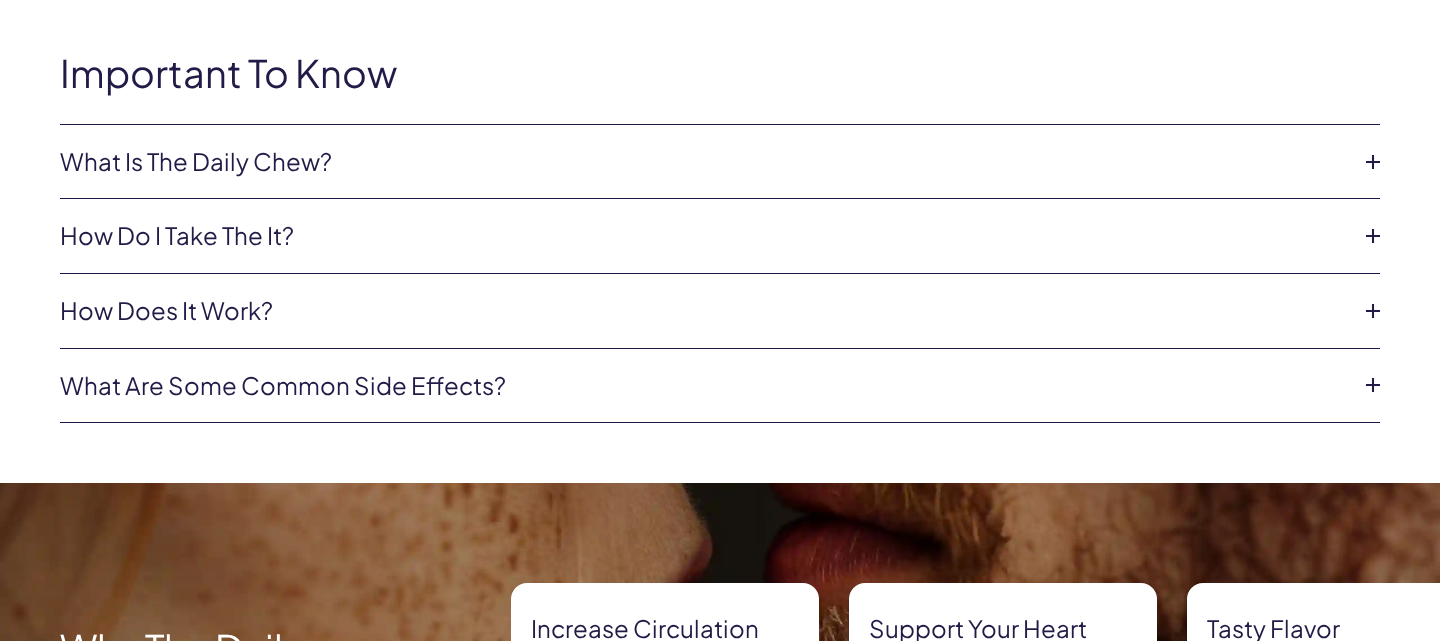 click on "What are some common side effects?" at bounding box center [704, 162] 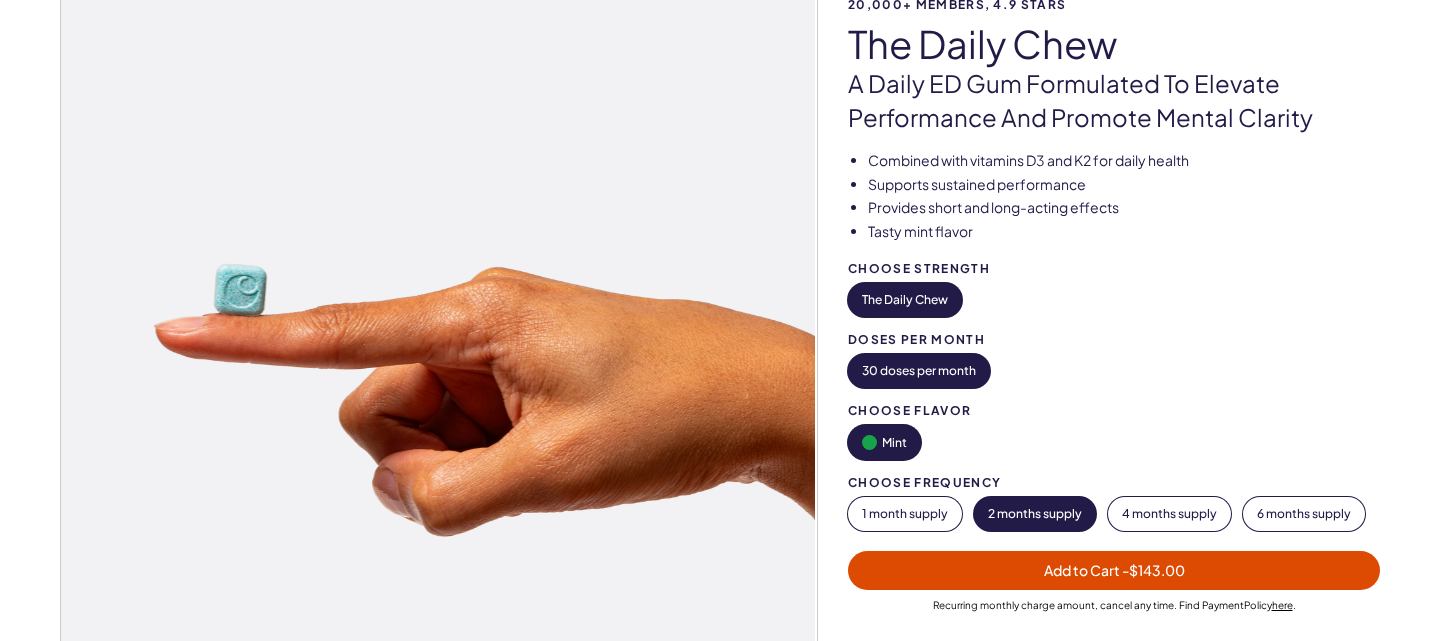 scroll, scrollTop: 0, scrollLeft: 0, axis: both 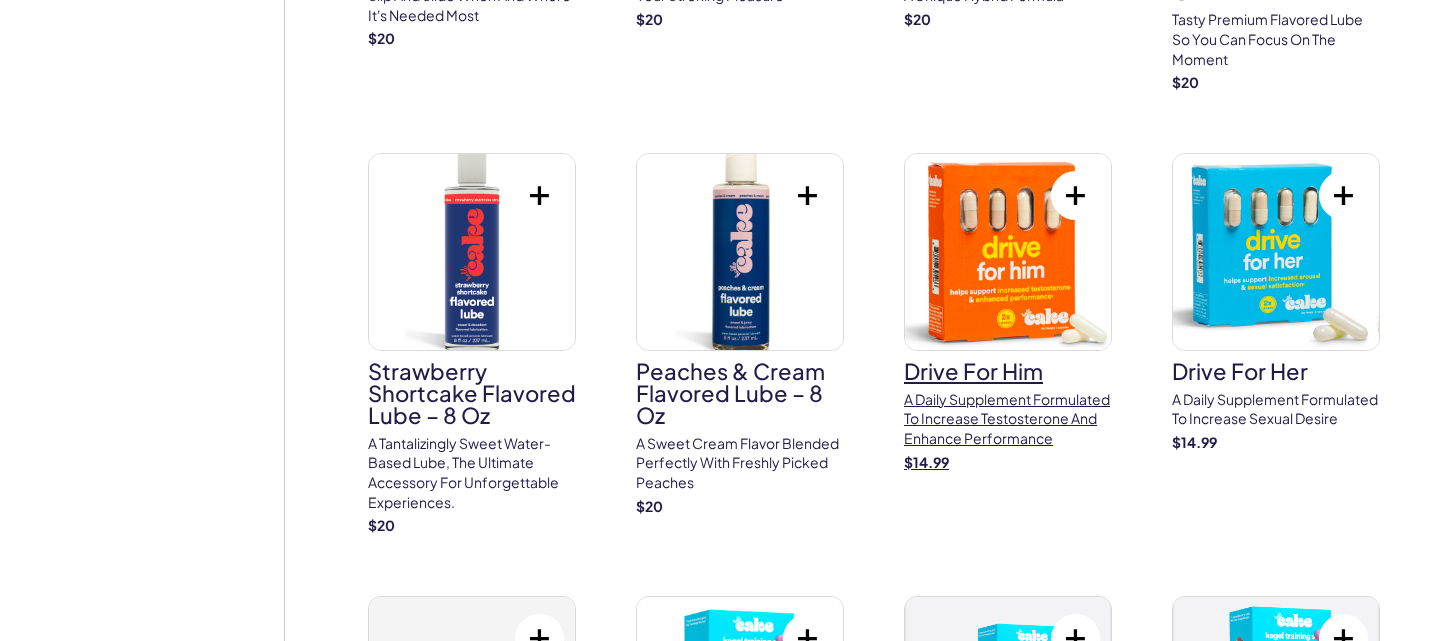 click at bounding box center (1008, 252) 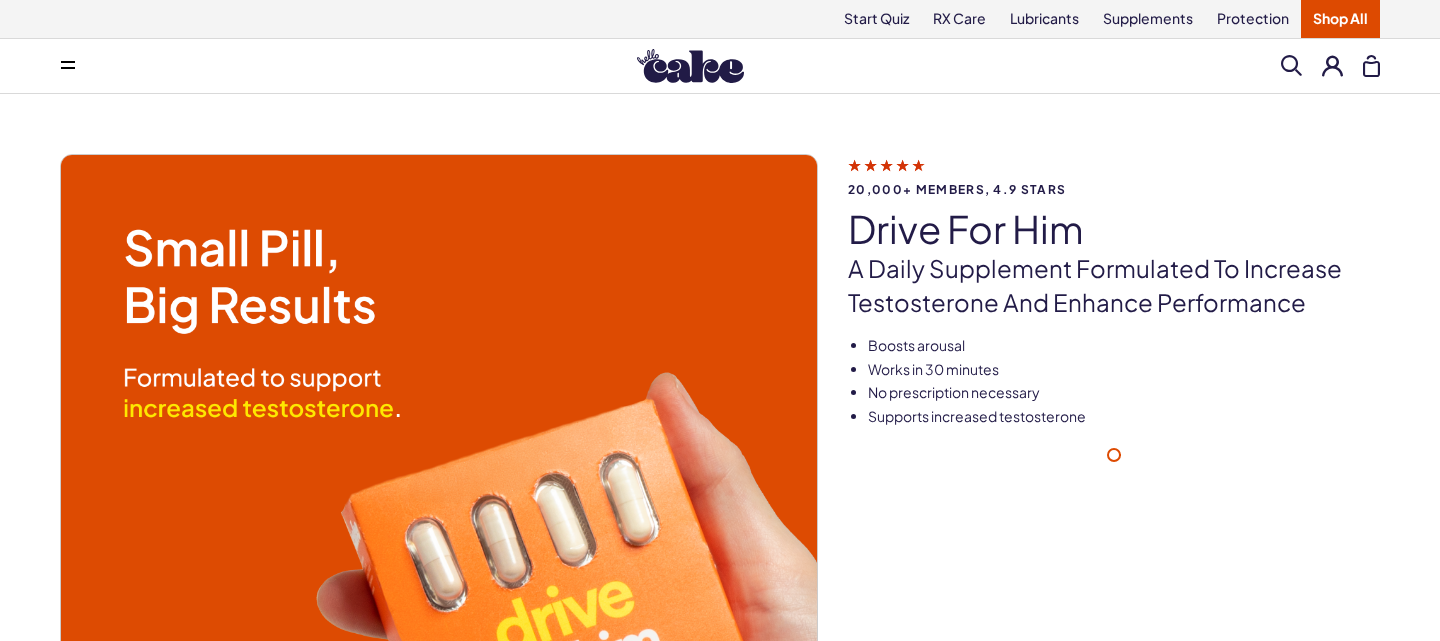 scroll, scrollTop: 0, scrollLeft: 0, axis: both 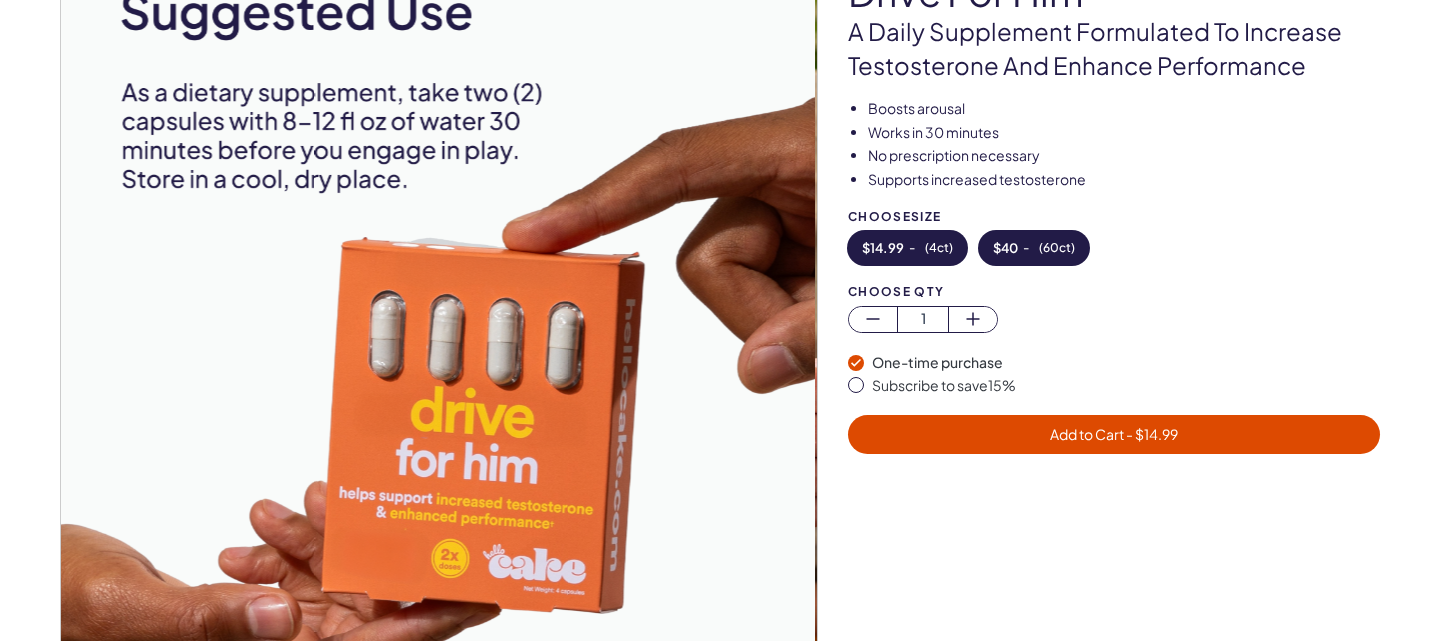 click on "$ 40" at bounding box center [1005, 248] 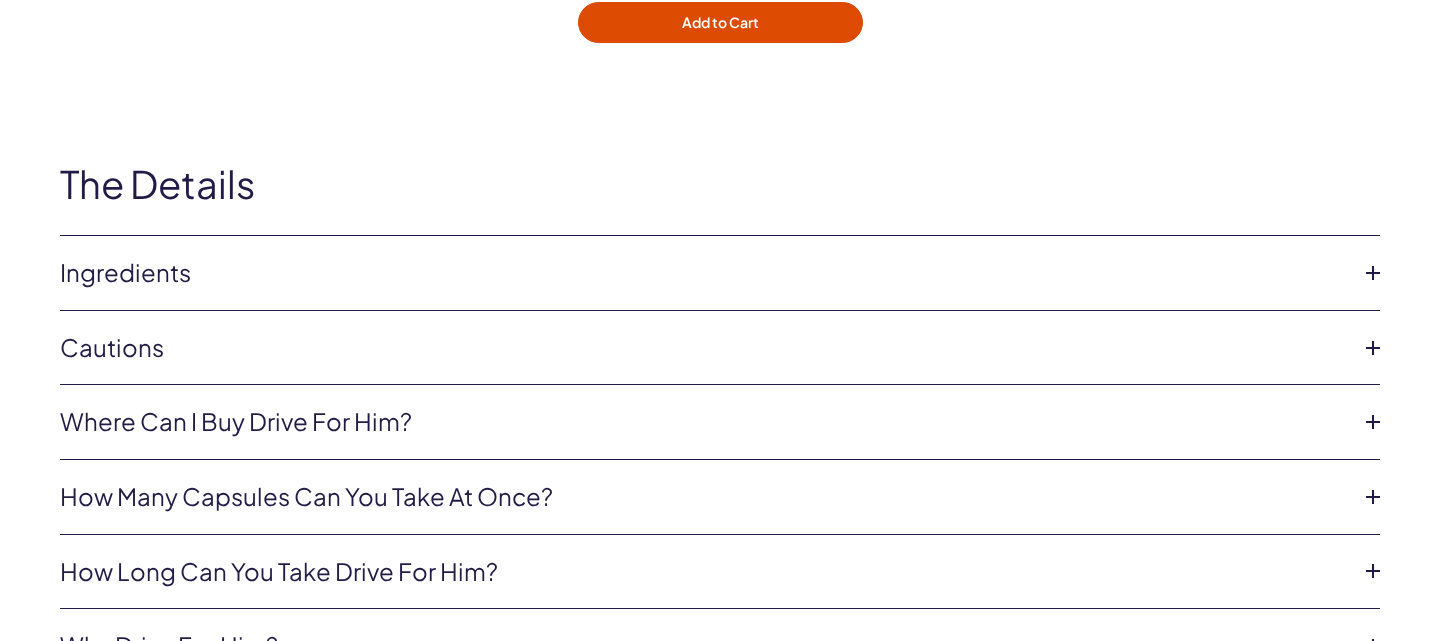scroll, scrollTop: 6416, scrollLeft: 0, axis: vertical 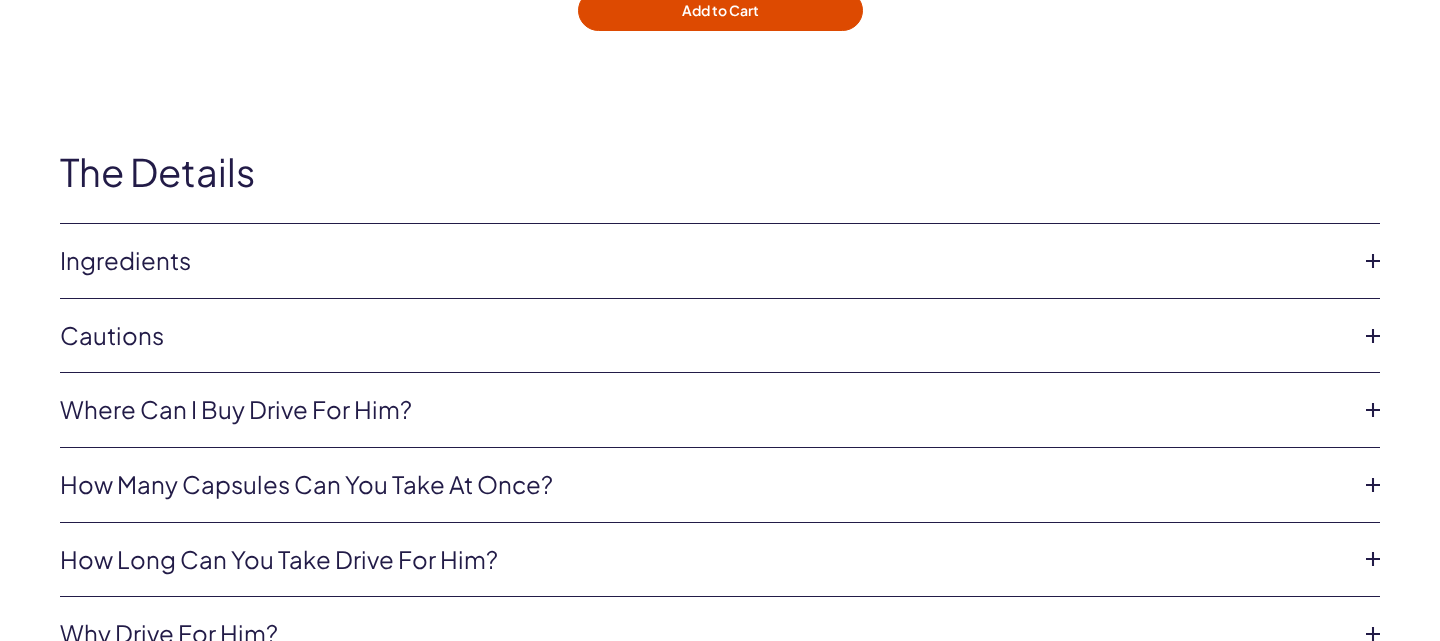 click on "Ingredients" at bounding box center [704, 261] 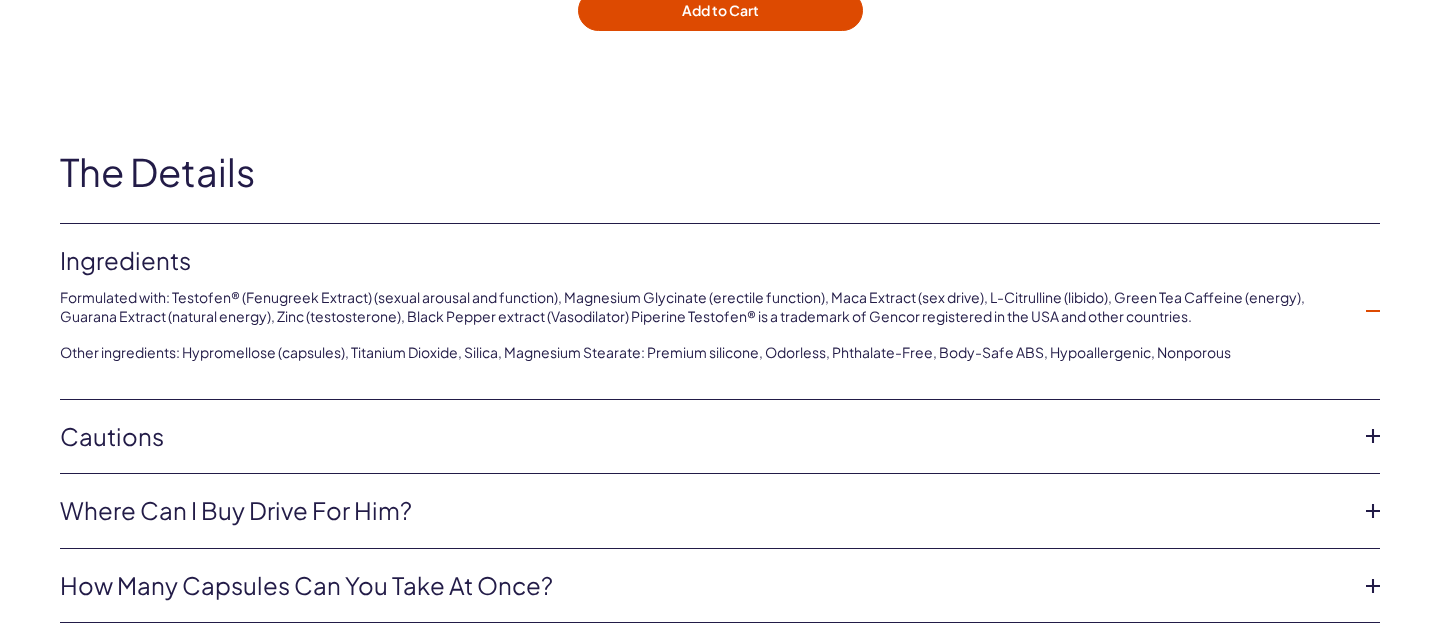 click on "Cautions" at bounding box center [704, 261] 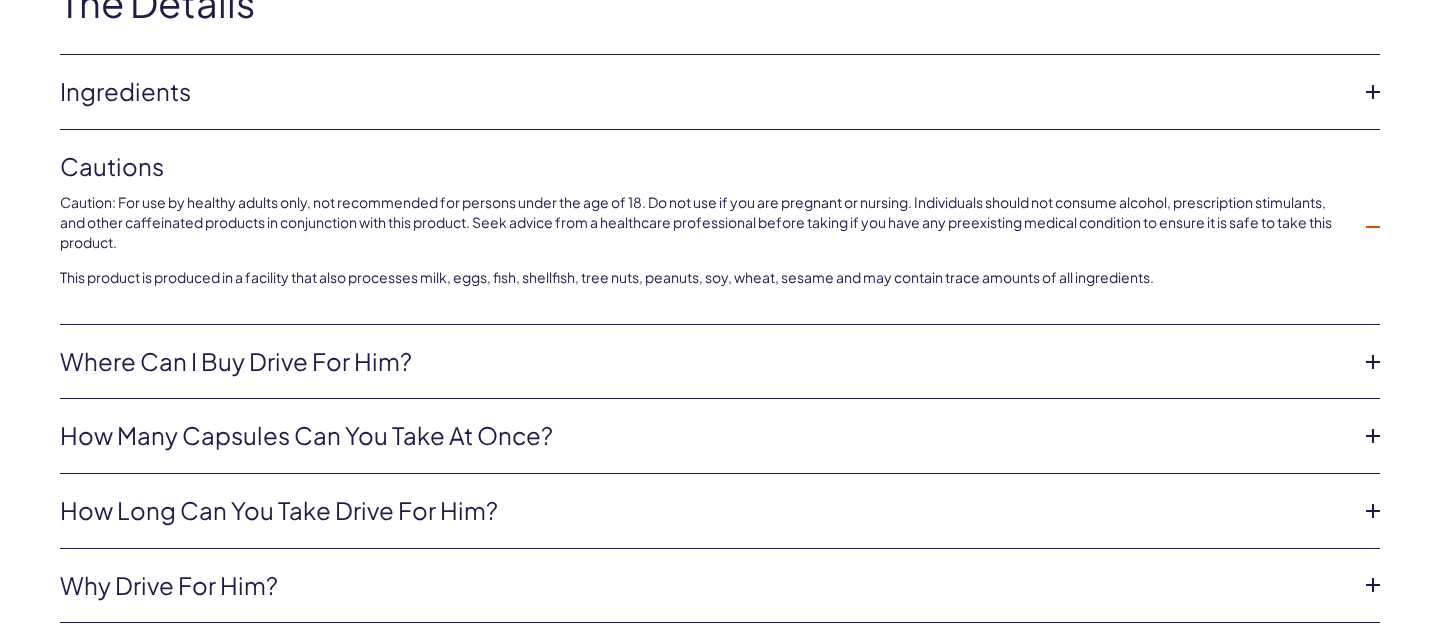 scroll, scrollTop: 6590, scrollLeft: 0, axis: vertical 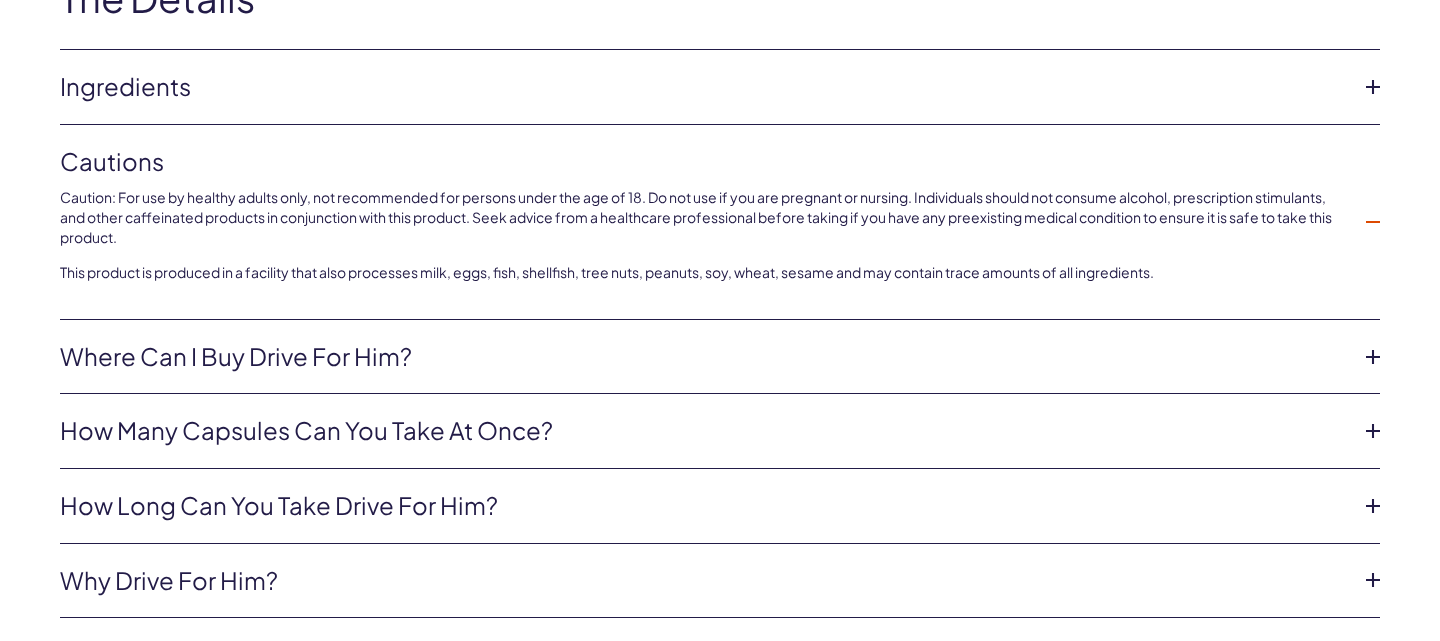 click on "Where can I buy Drive for Him?" at bounding box center [704, 87] 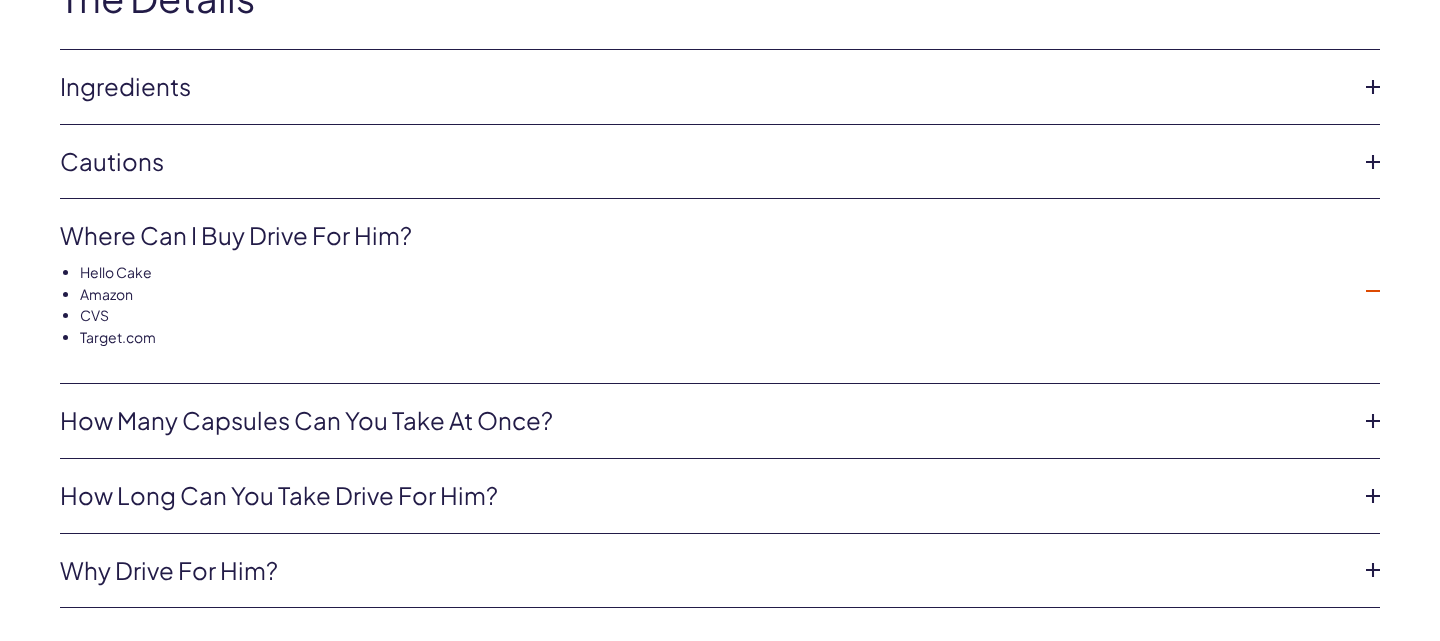 click on "How many capsules can you take at once?" at bounding box center [704, 87] 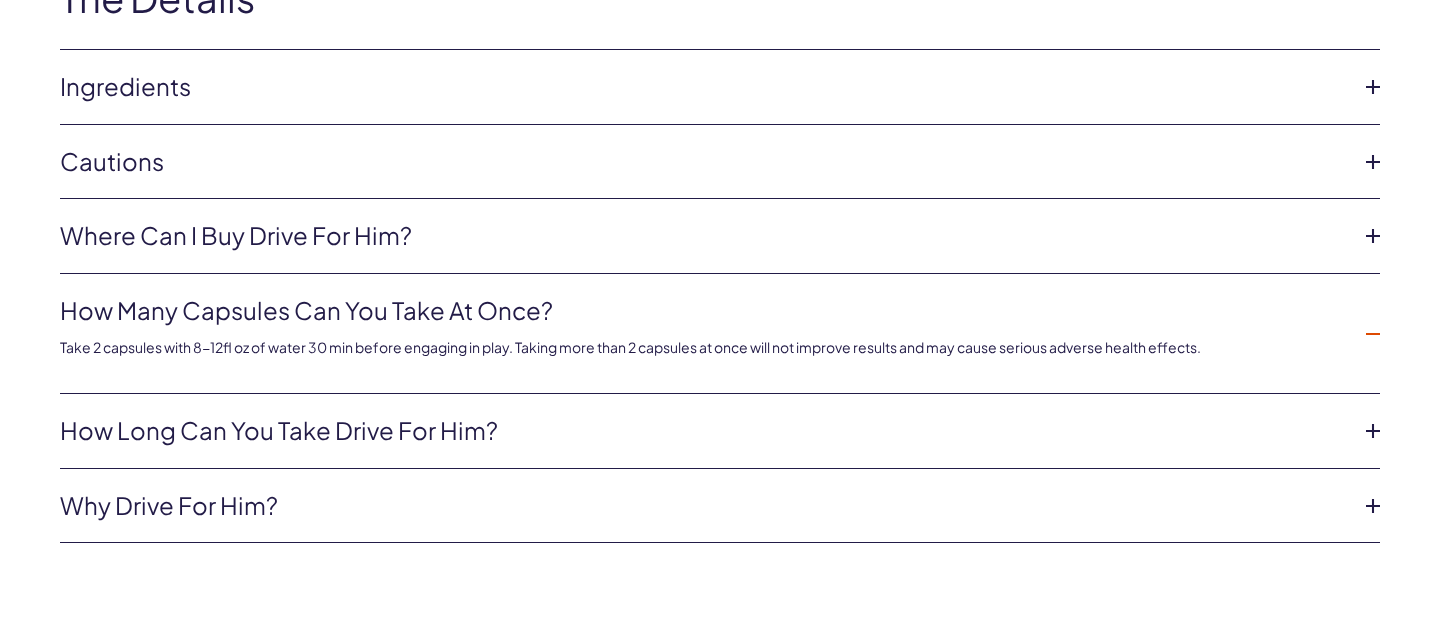 click on "How long can you take Drive For Him?" at bounding box center [704, 87] 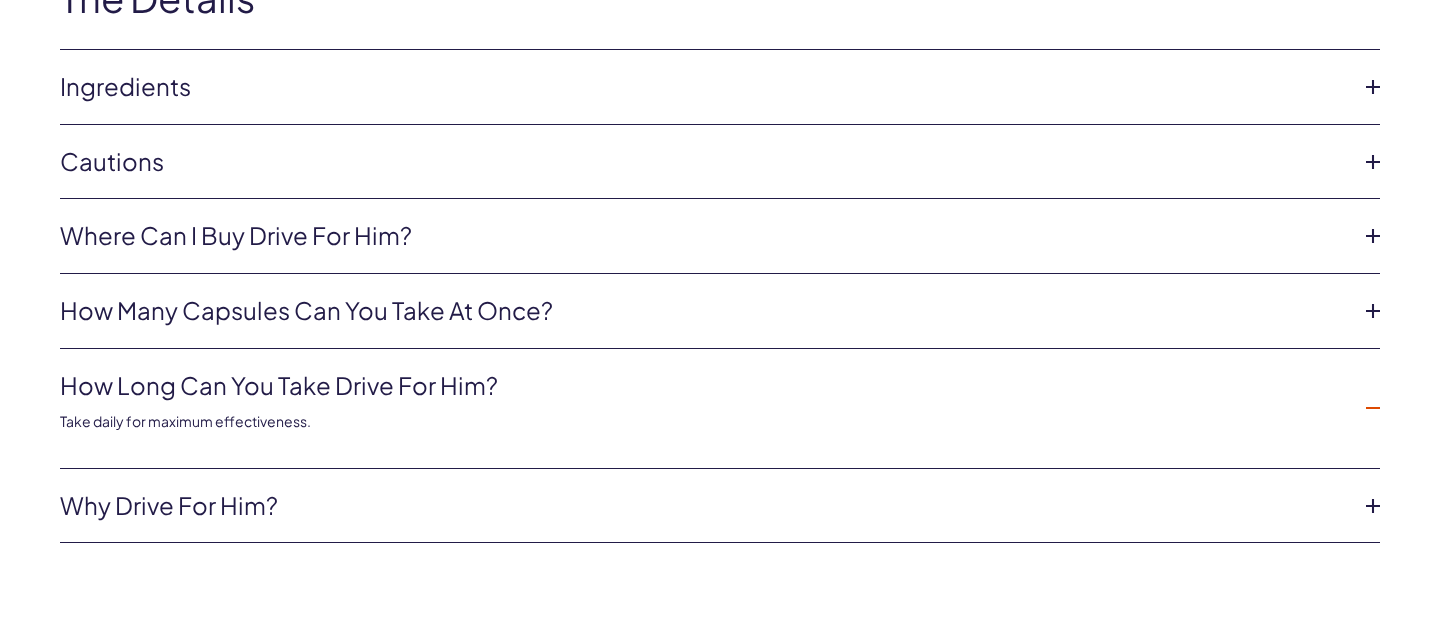 click on "Why Drive For Him?" at bounding box center (704, 87) 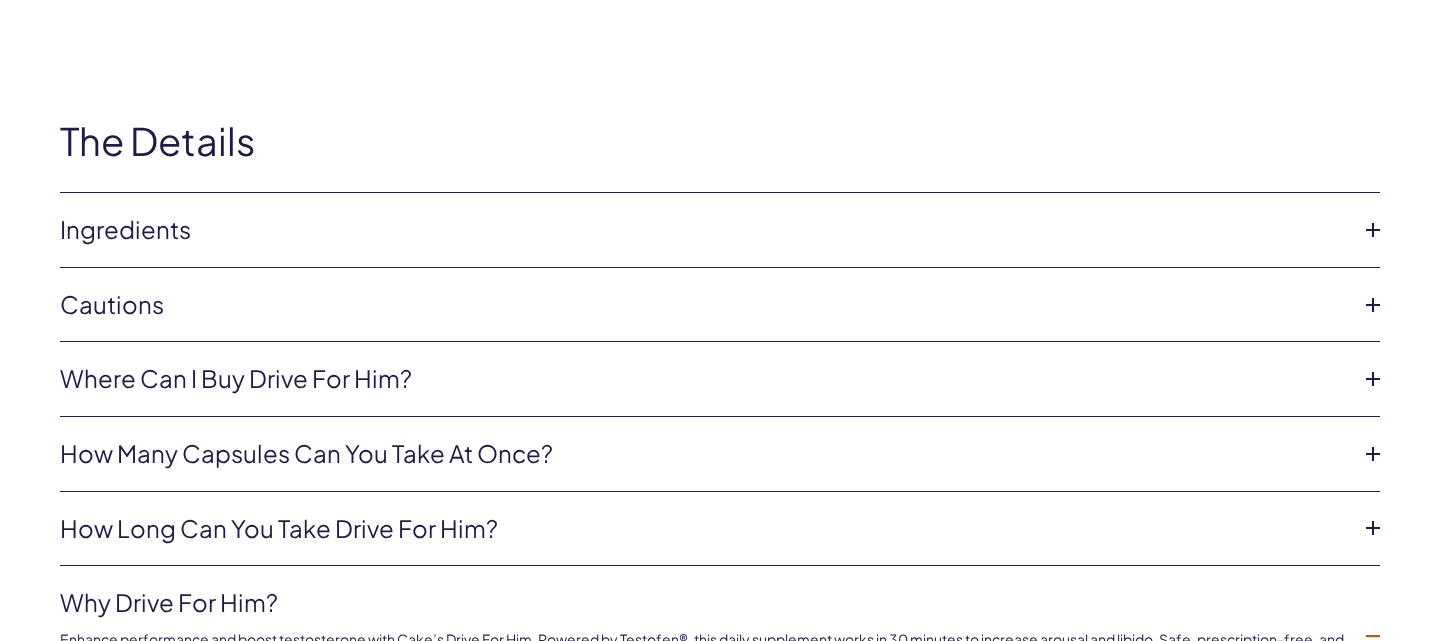 scroll, scrollTop: 6382, scrollLeft: 0, axis: vertical 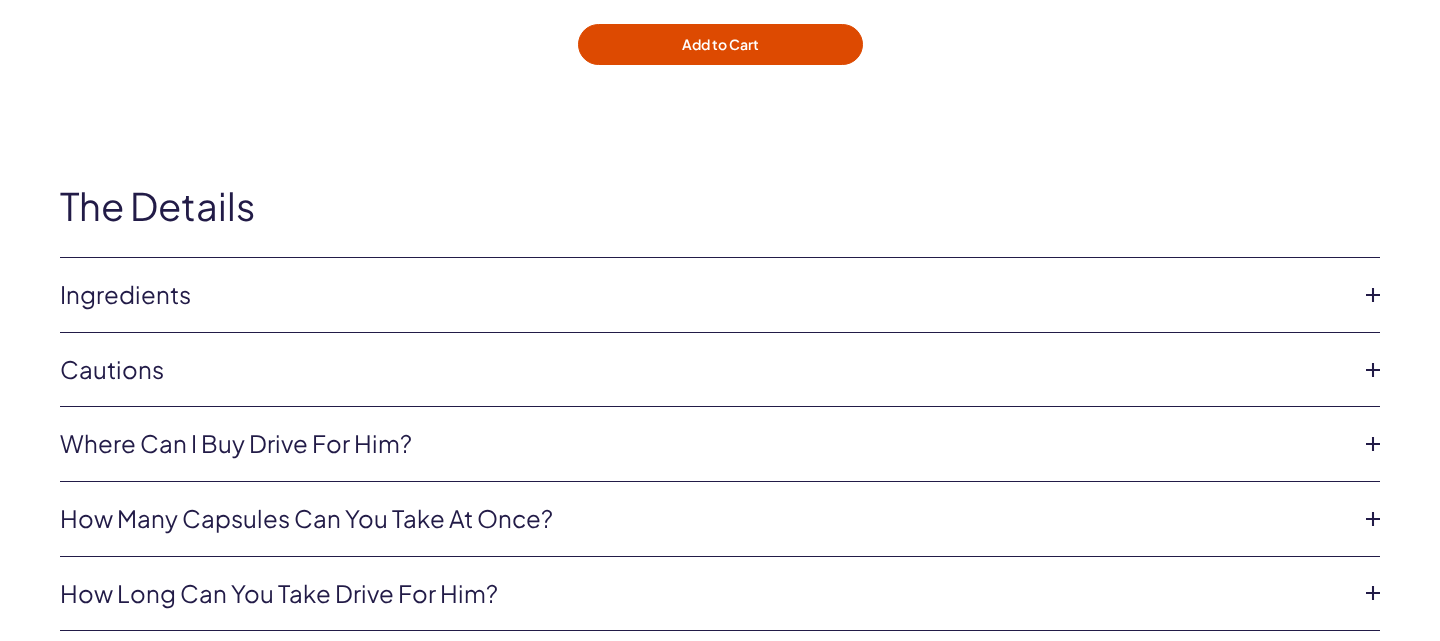 click on "Ingredients" at bounding box center (704, 295) 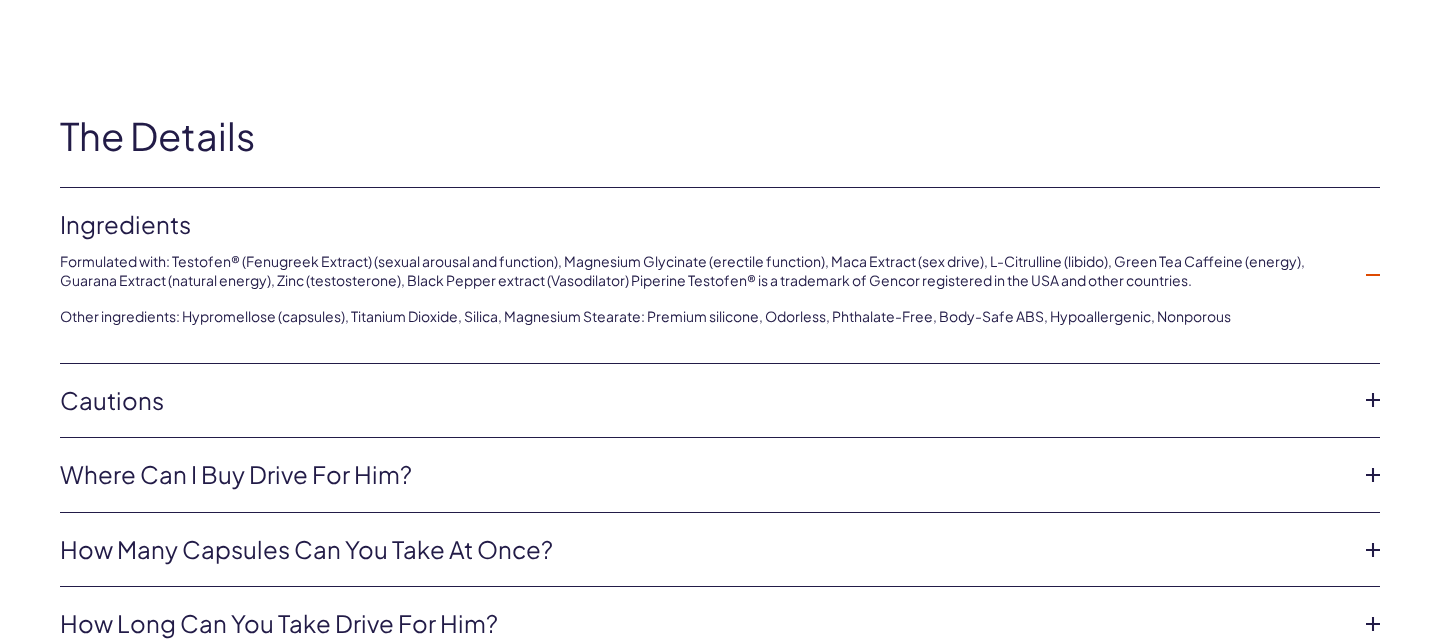 scroll, scrollTop: 6453, scrollLeft: 0, axis: vertical 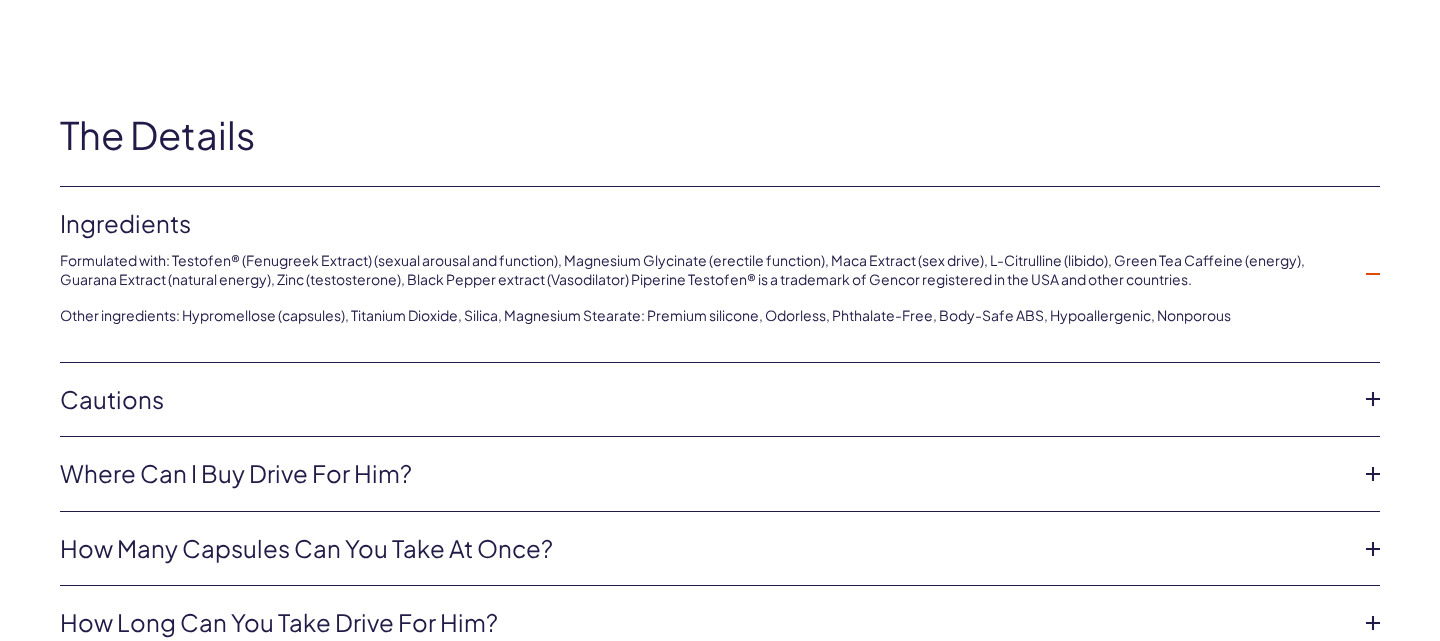 click on "Cautions" at bounding box center (704, 224) 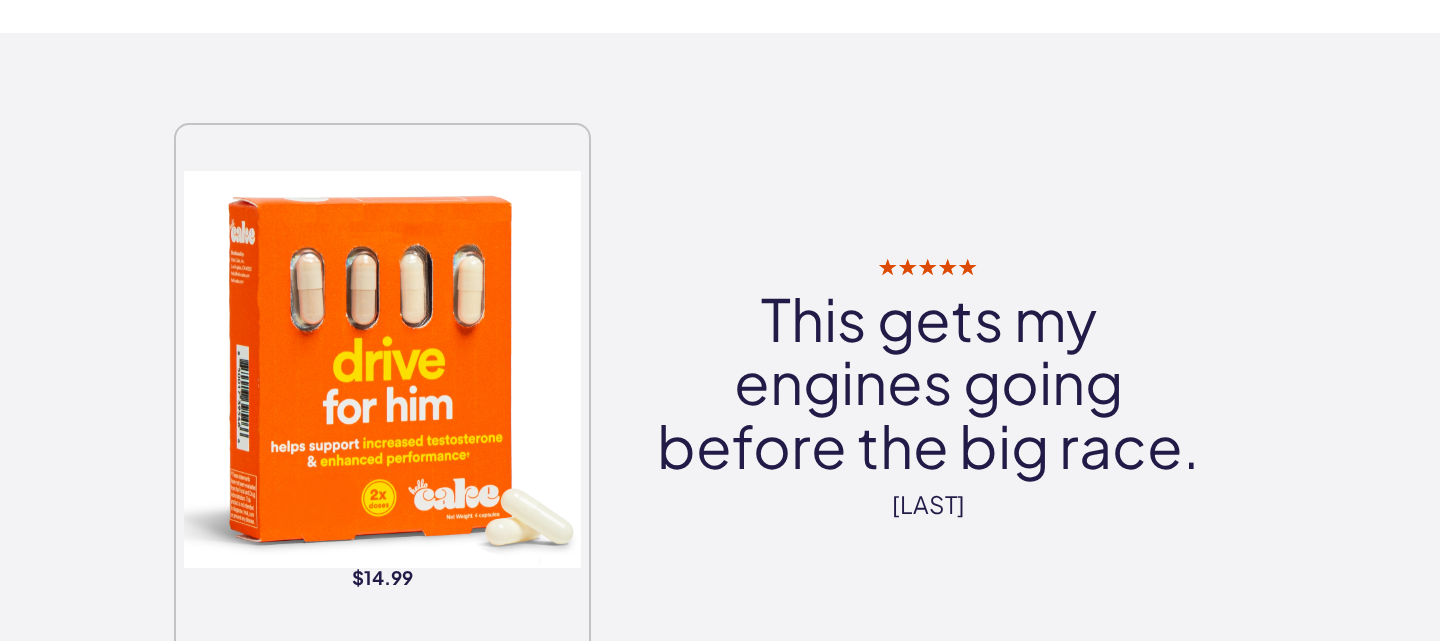 scroll, scrollTop: 2482, scrollLeft: 0, axis: vertical 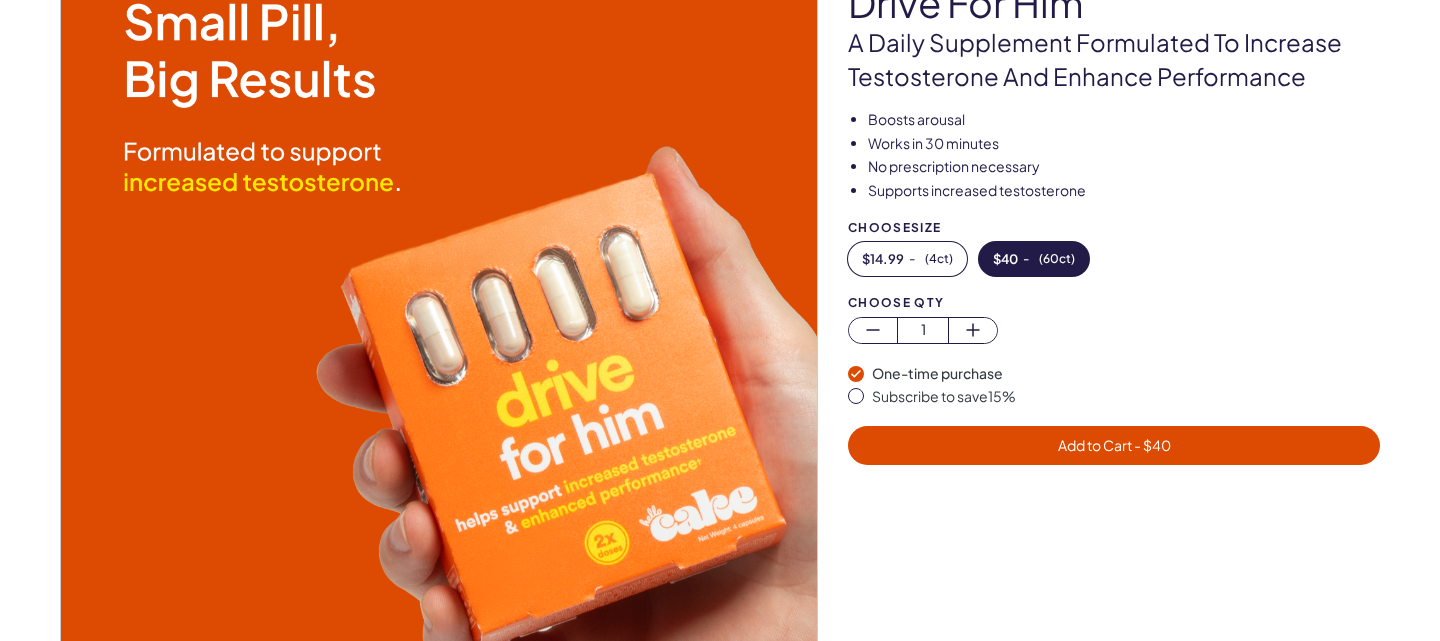click on "A daily supplement formulated to increase testosterone and enhance performance" at bounding box center (1114, 59) 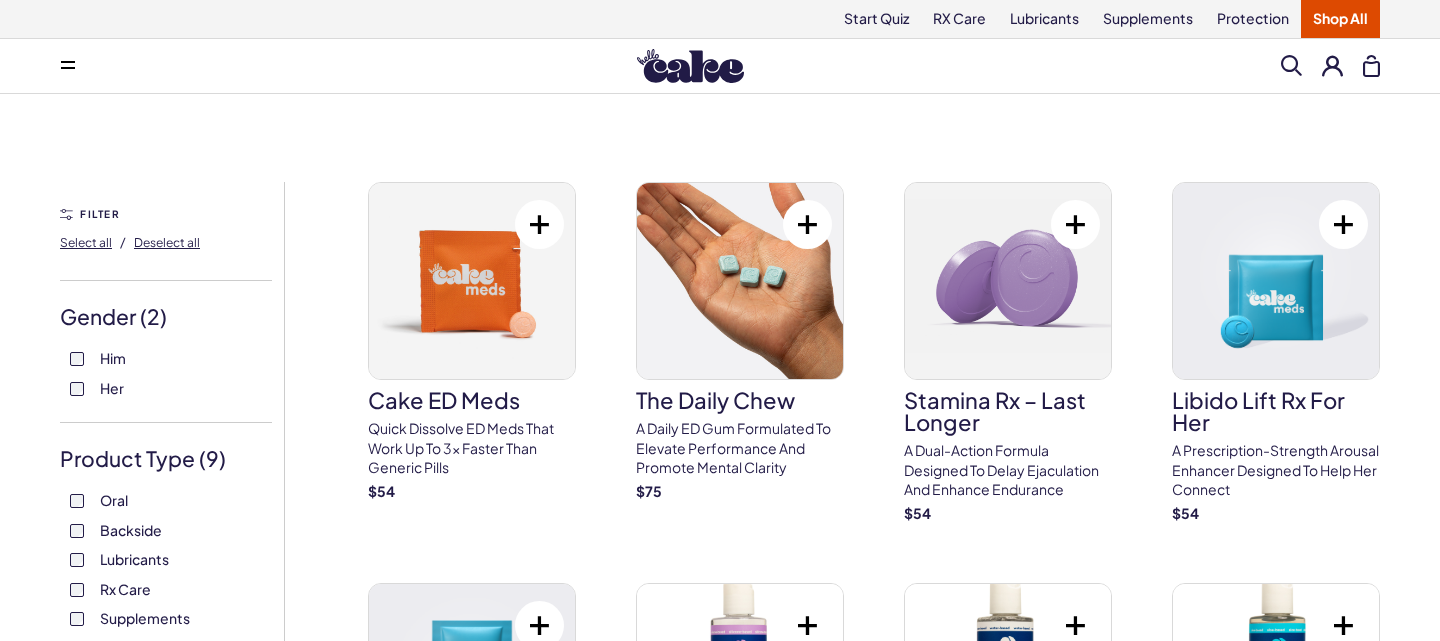 scroll, scrollTop: 0, scrollLeft: 0, axis: both 